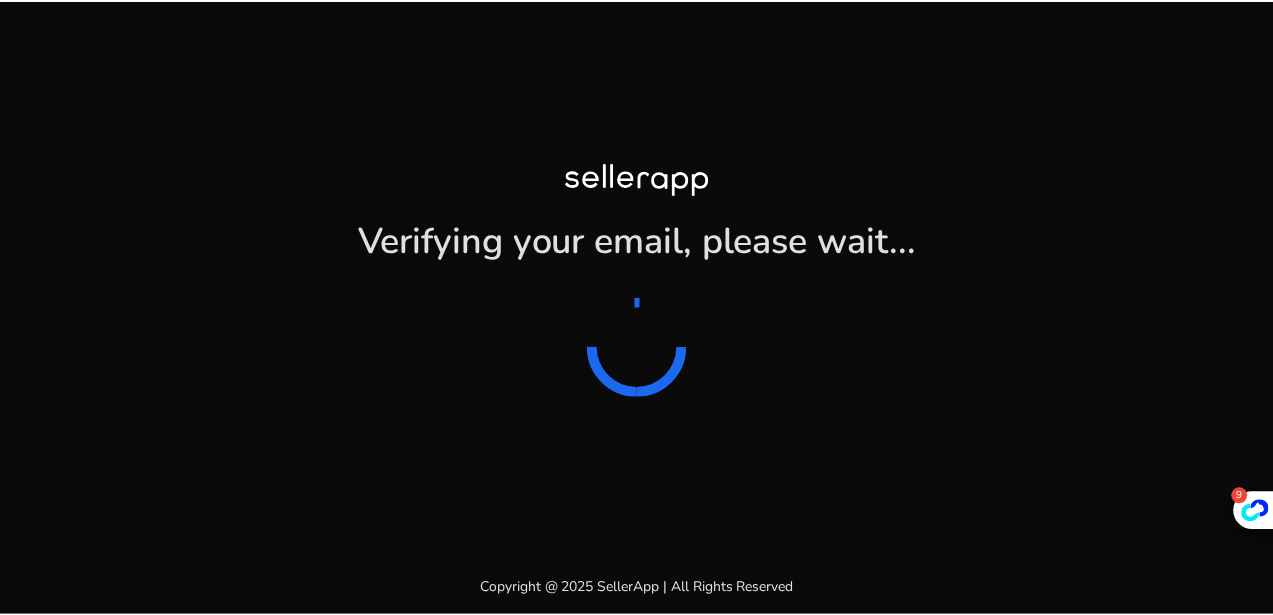 scroll, scrollTop: 0, scrollLeft: 0, axis: both 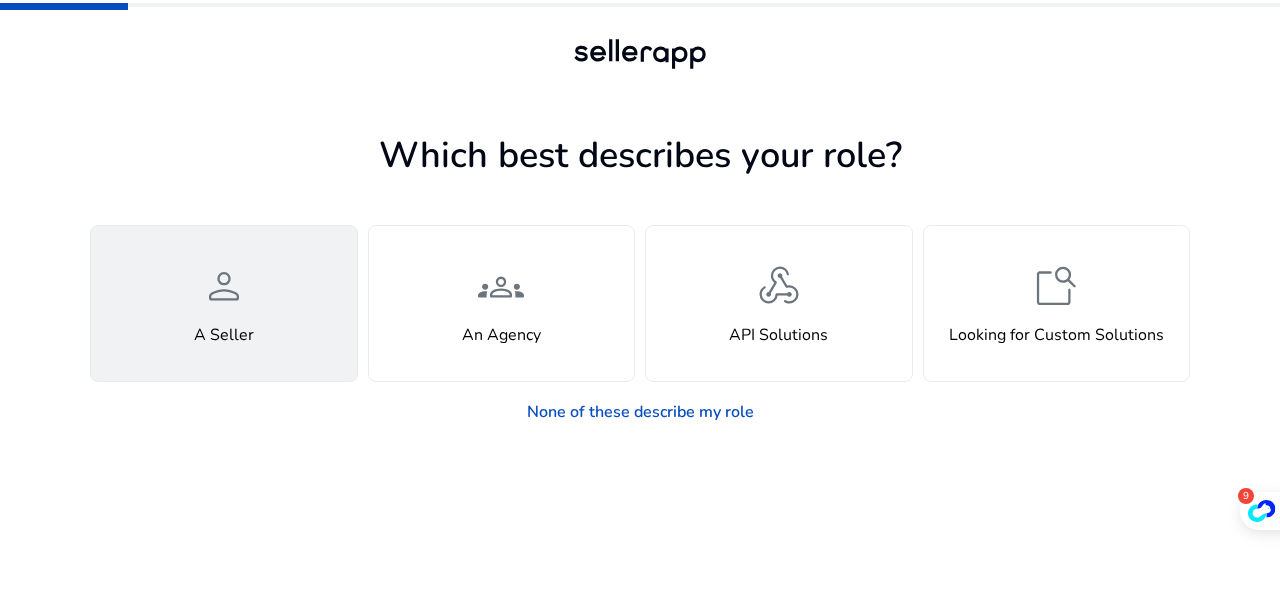 click on "person" 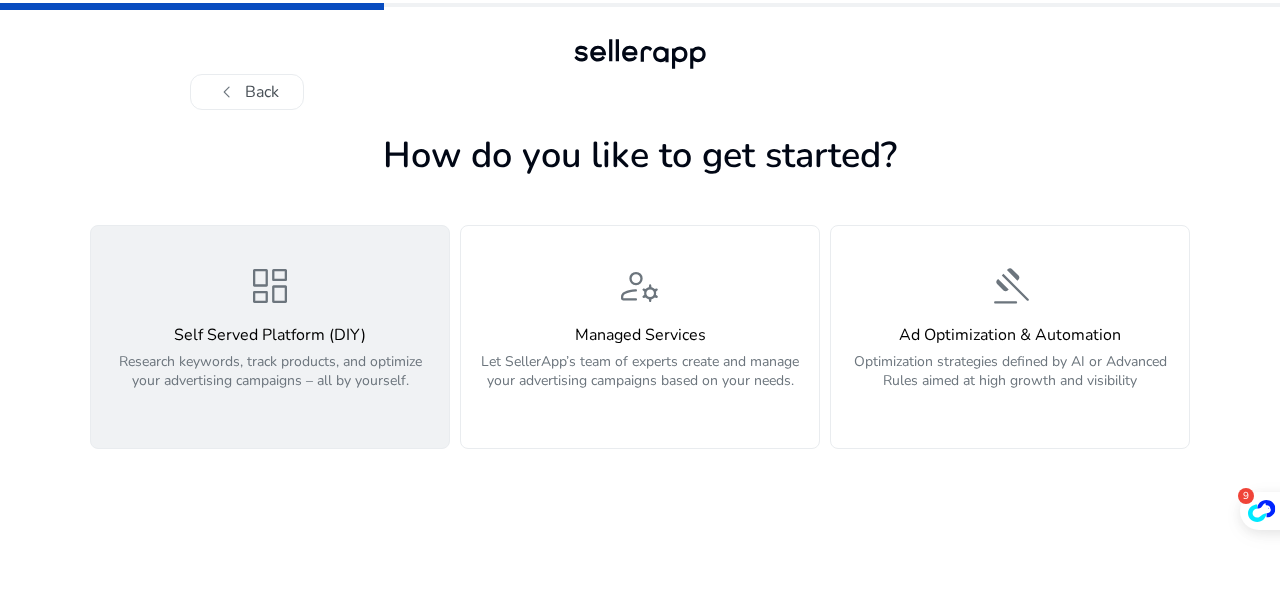 click on "Research keywords, track products, and optimize your advertising campaigns – all by yourself." 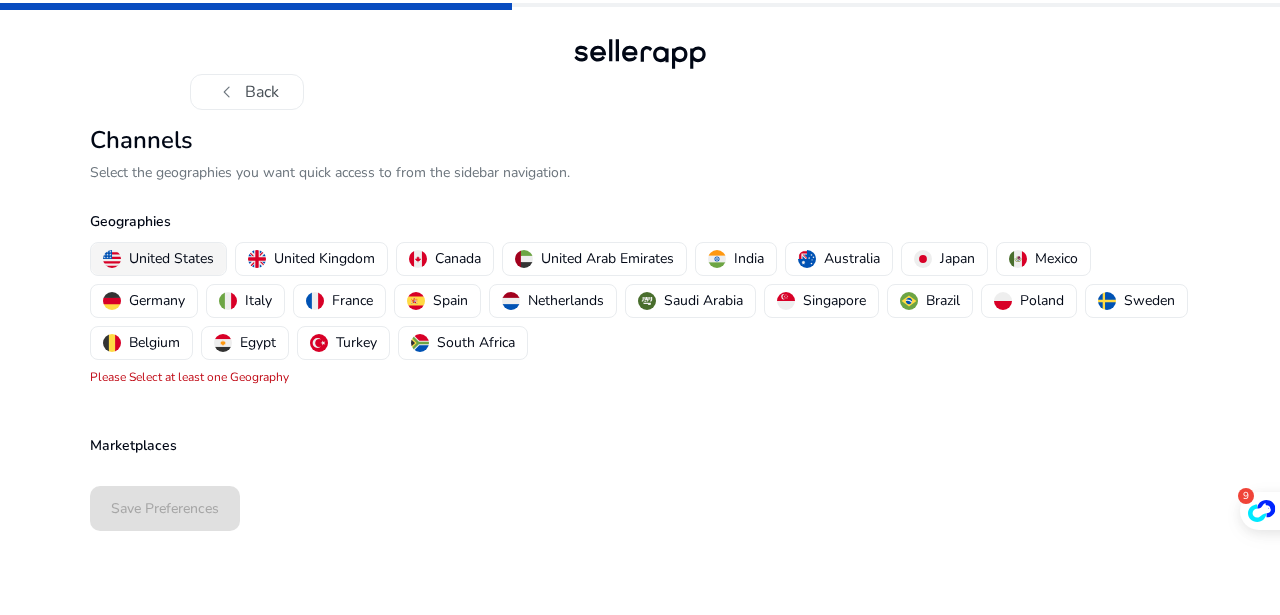 click on "United States" at bounding box center [171, 258] 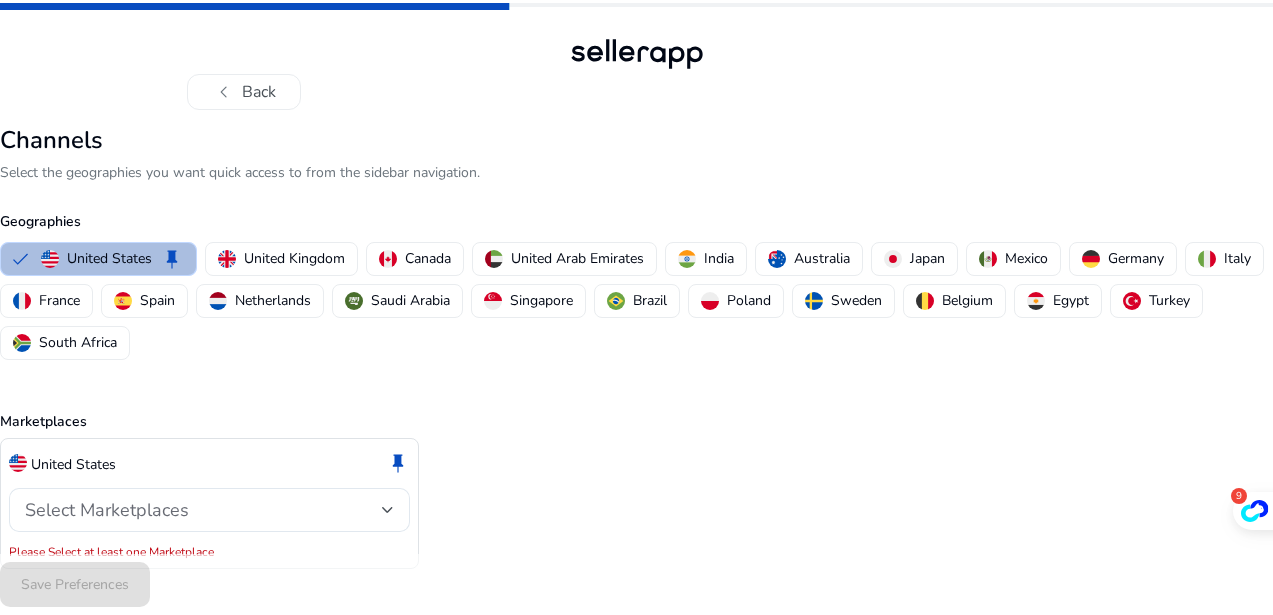 scroll, scrollTop: 31, scrollLeft: 0, axis: vertical 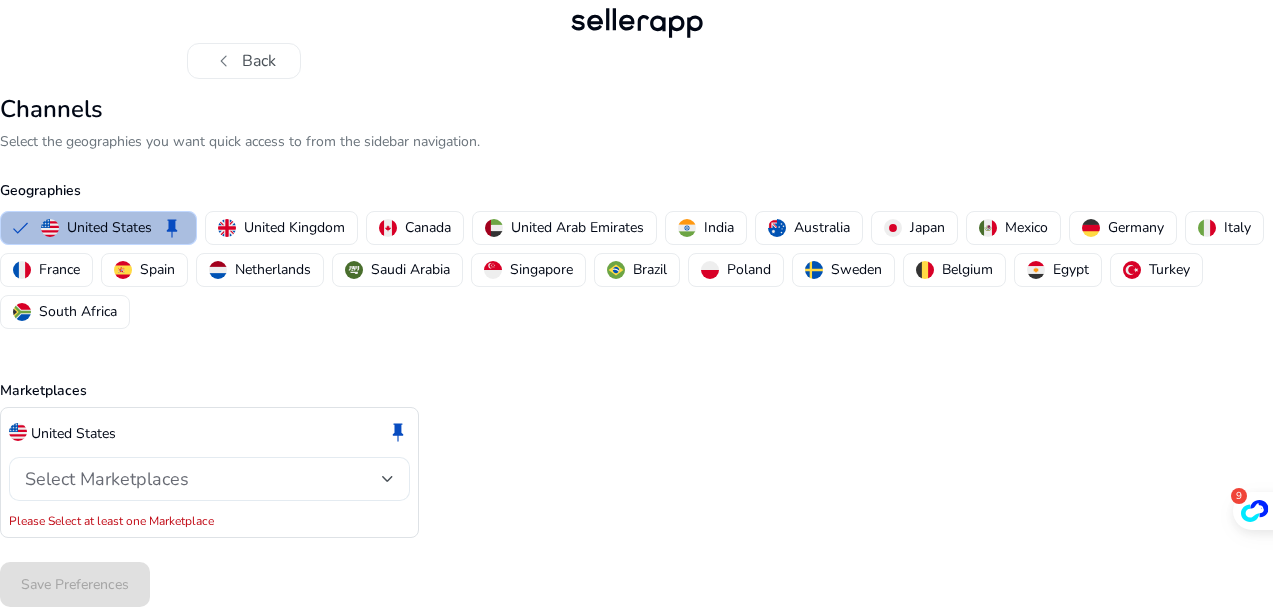 click on "Select Marketplaces" at bounding box center [203, 479] 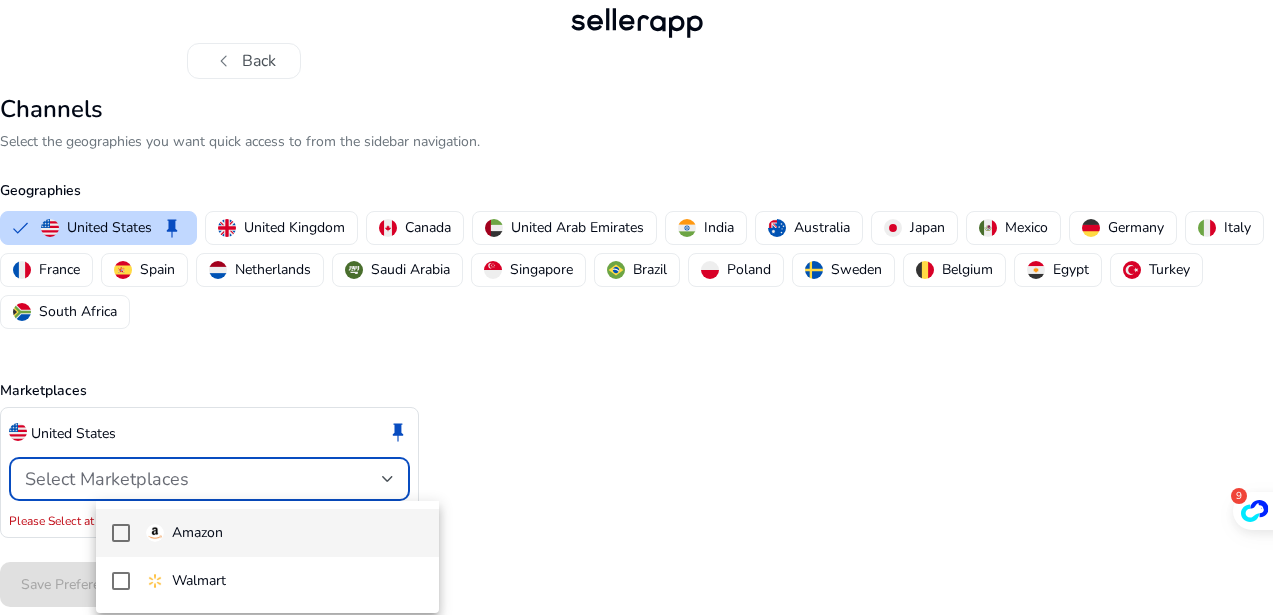 click on "Amazon" at bounding box center (284, 533) 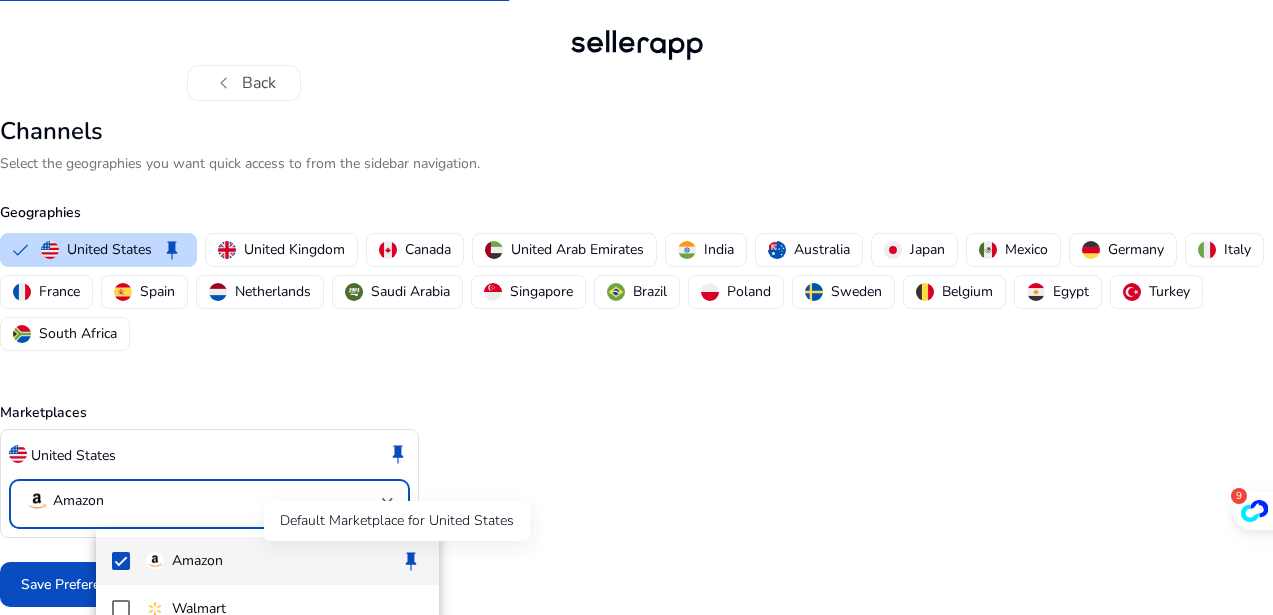 click on "keep" at bounding box center (411, 561) 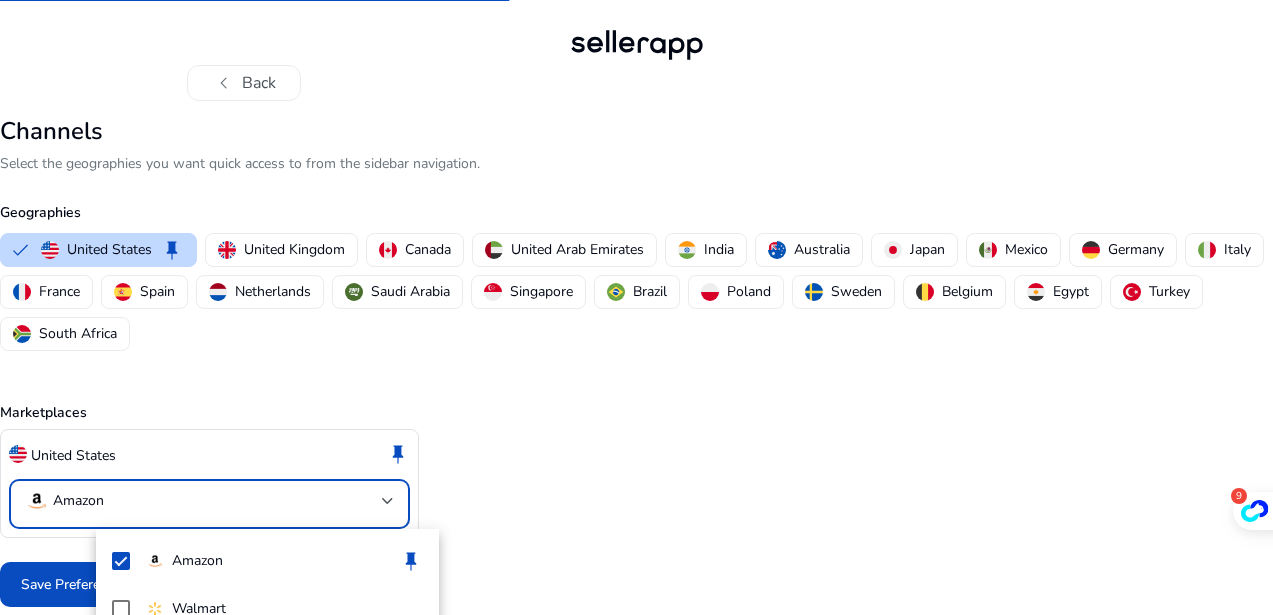 click at bounding box center (636, 307) 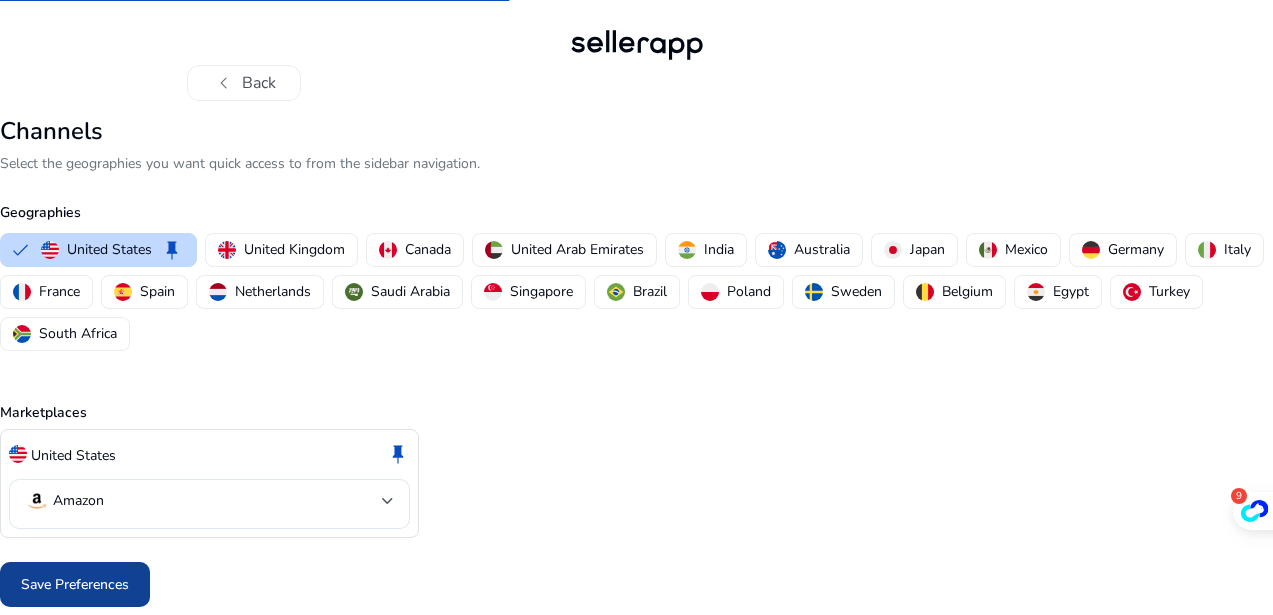 click on "Save Preferences" 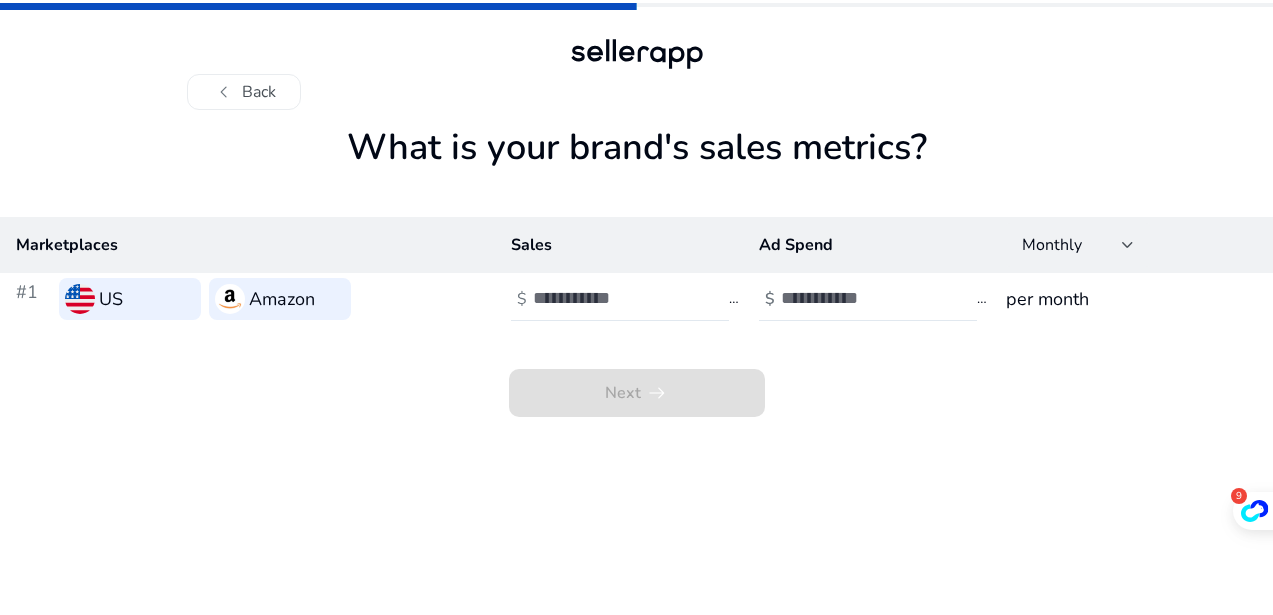 scroll, scrollTop: 0, scrollLeft: 0, axis: both 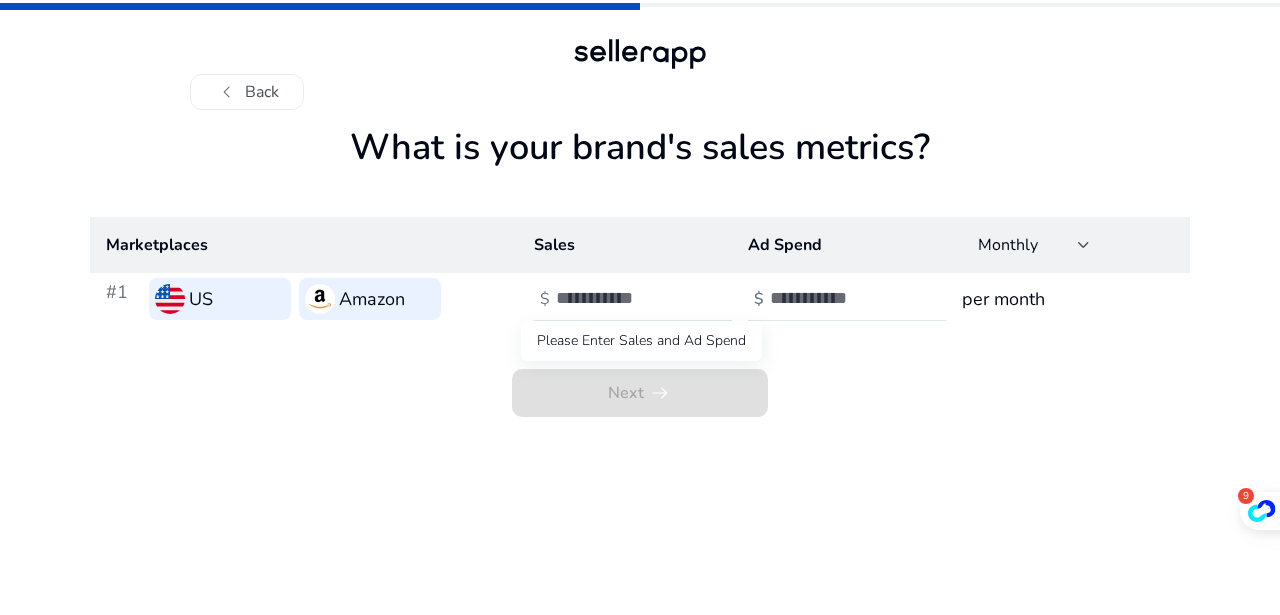 click on "Next   arrow_right_alt" 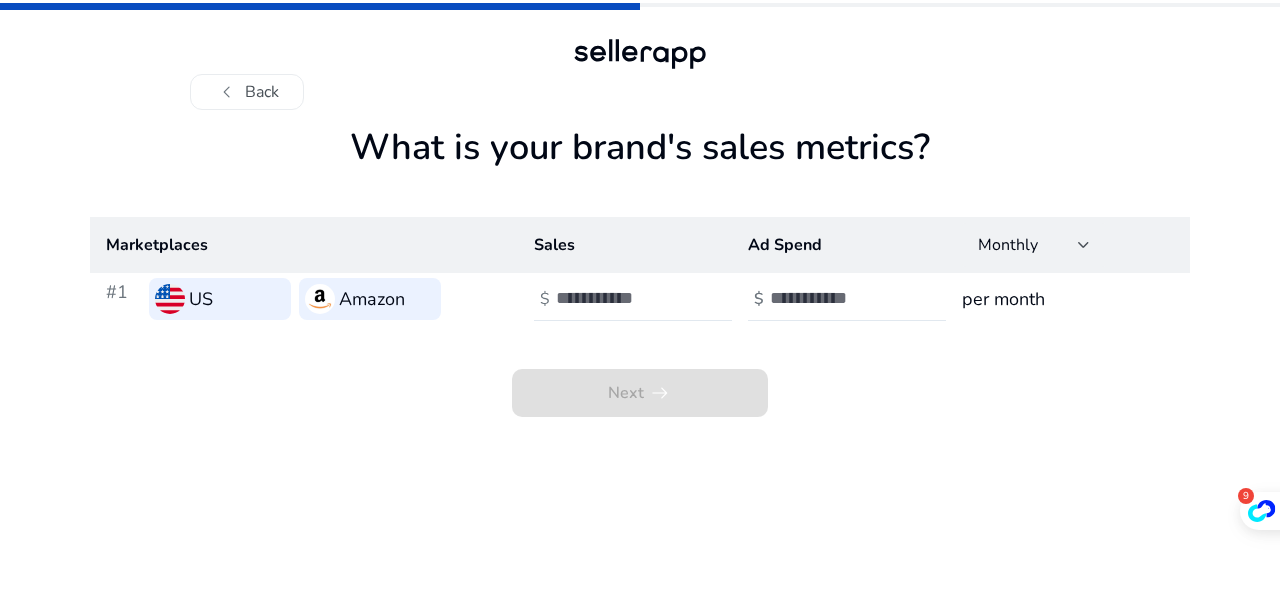 click on "Next   arrow_right_alt" 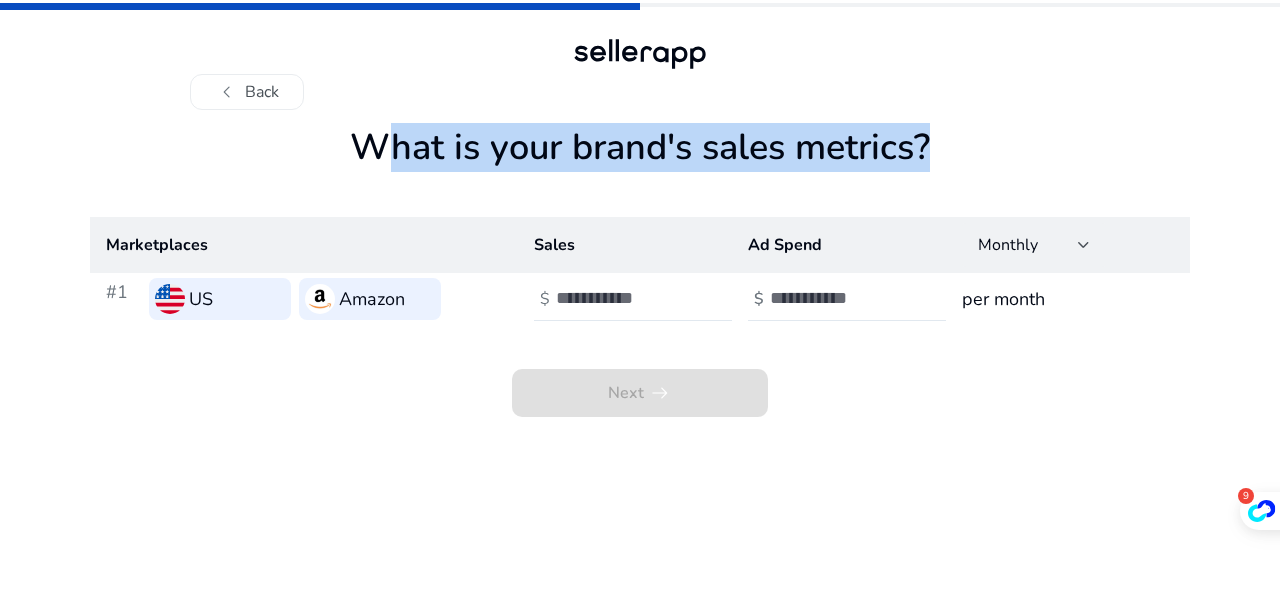click on "What is your brand's sales metrics?" 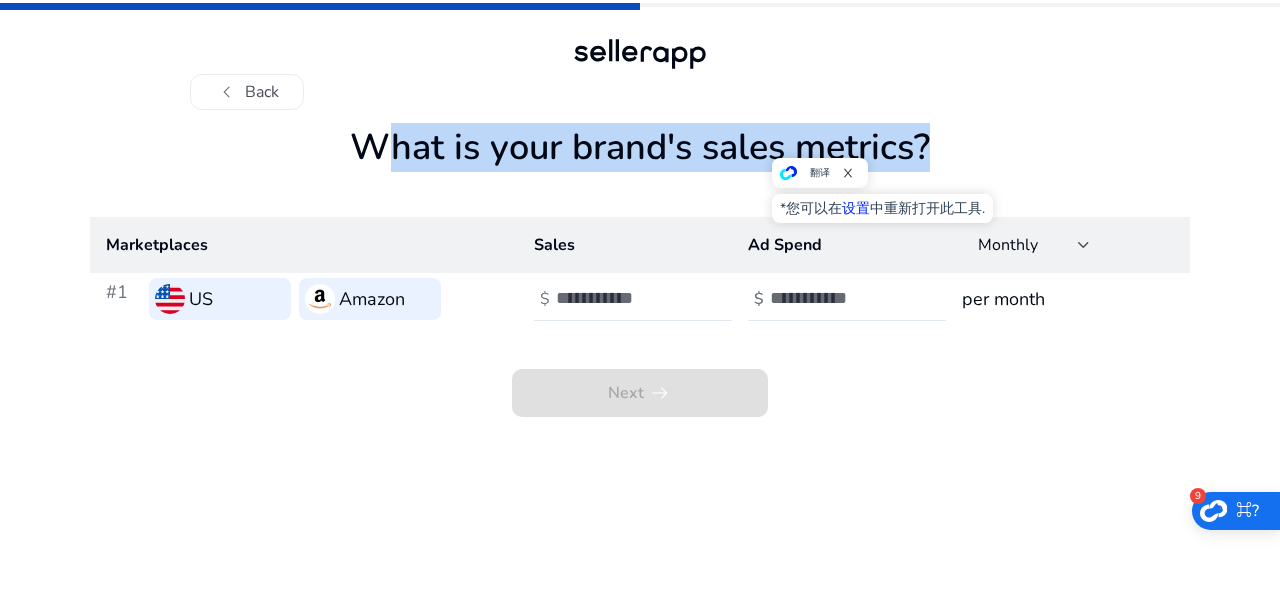 click 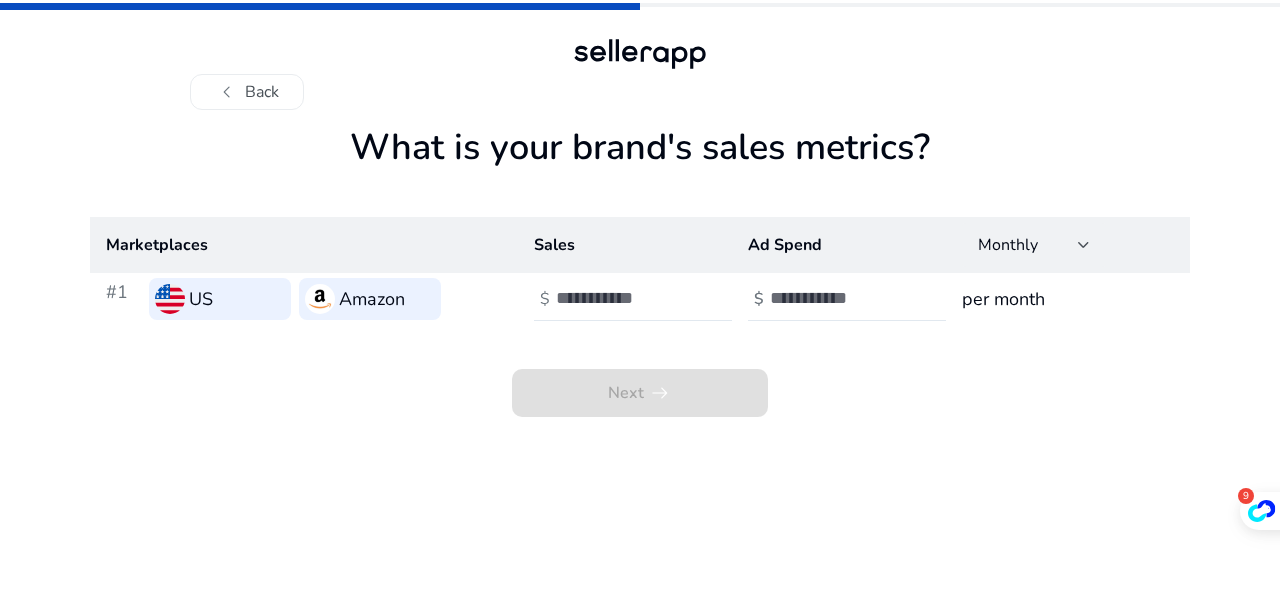 click on "What is your brand's sales metrics?" 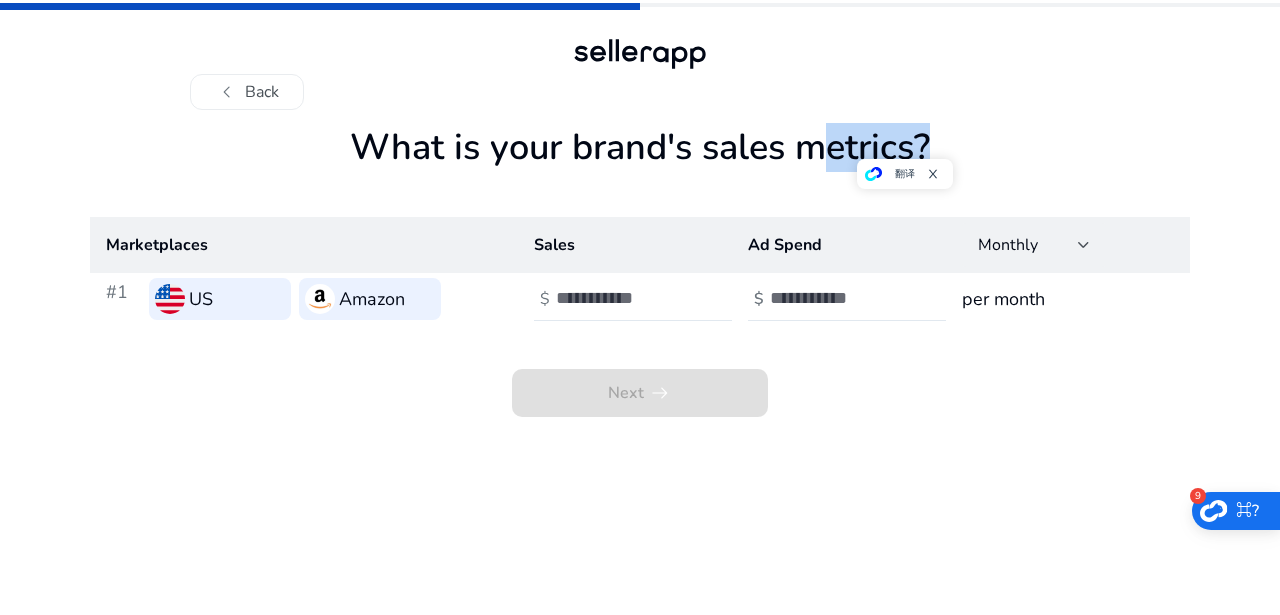 click on "What is your brand's sales metrics?" 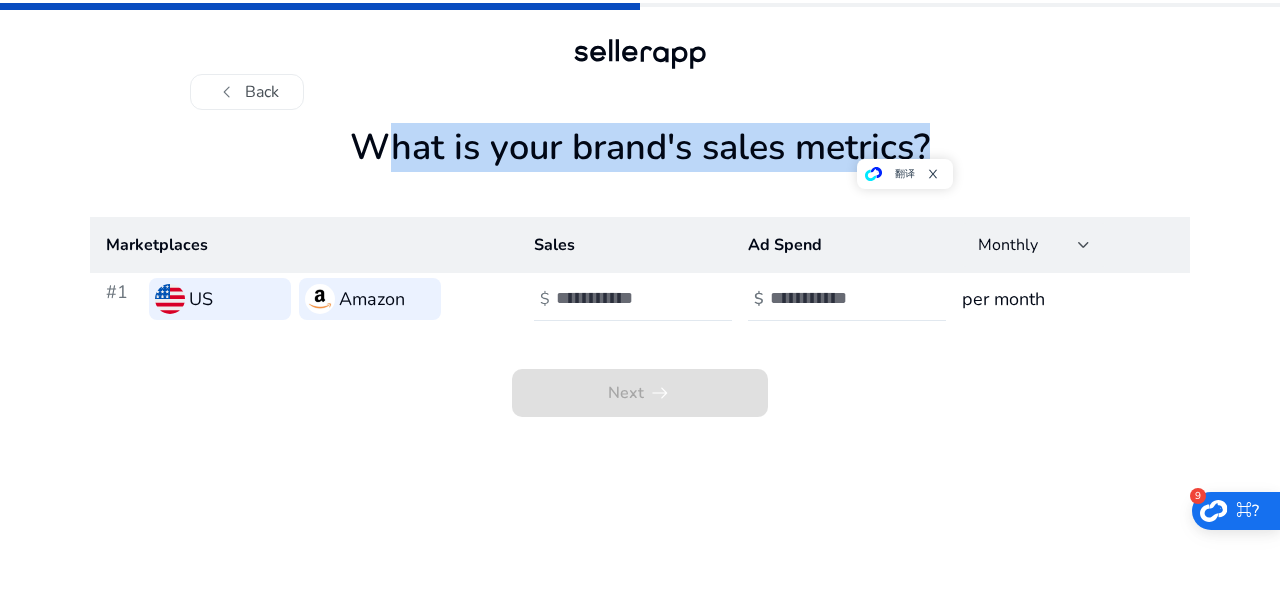 click at bounding box center (834, 173) 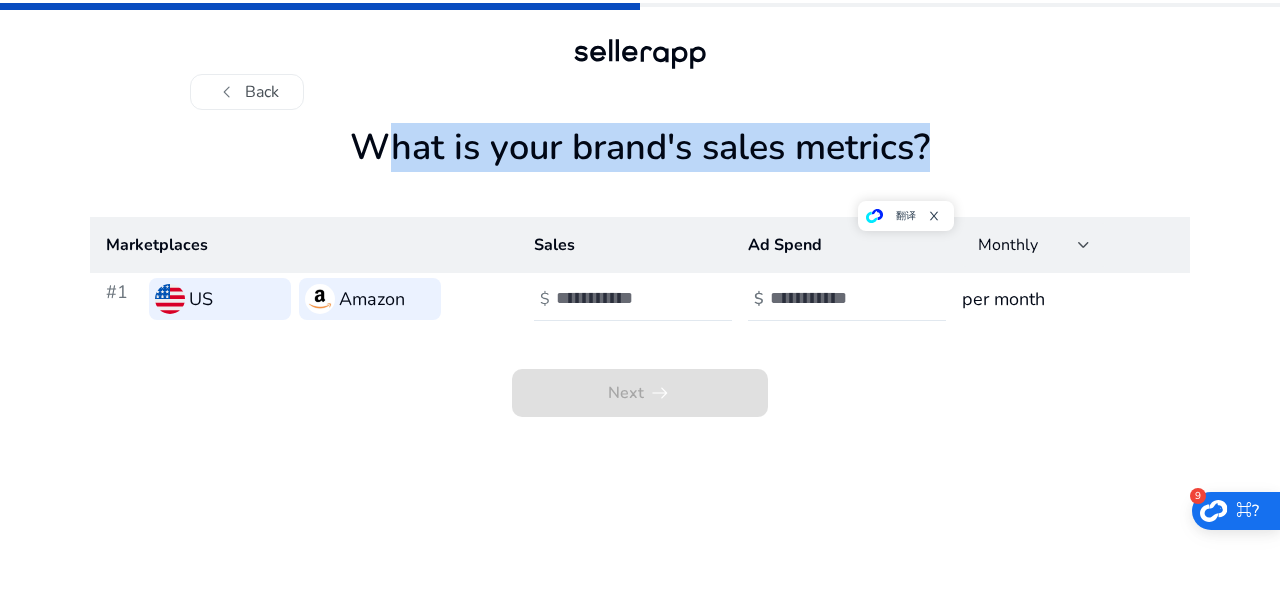 click on "Next   arrow_right_alt" 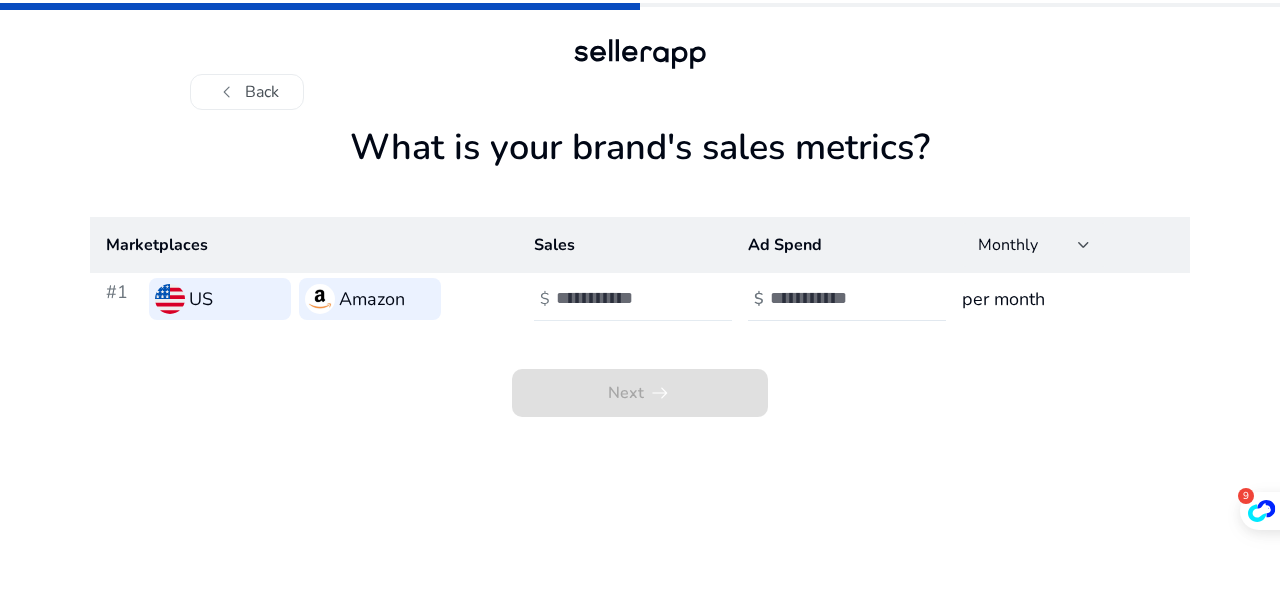 click at bounding box center [623, 298] 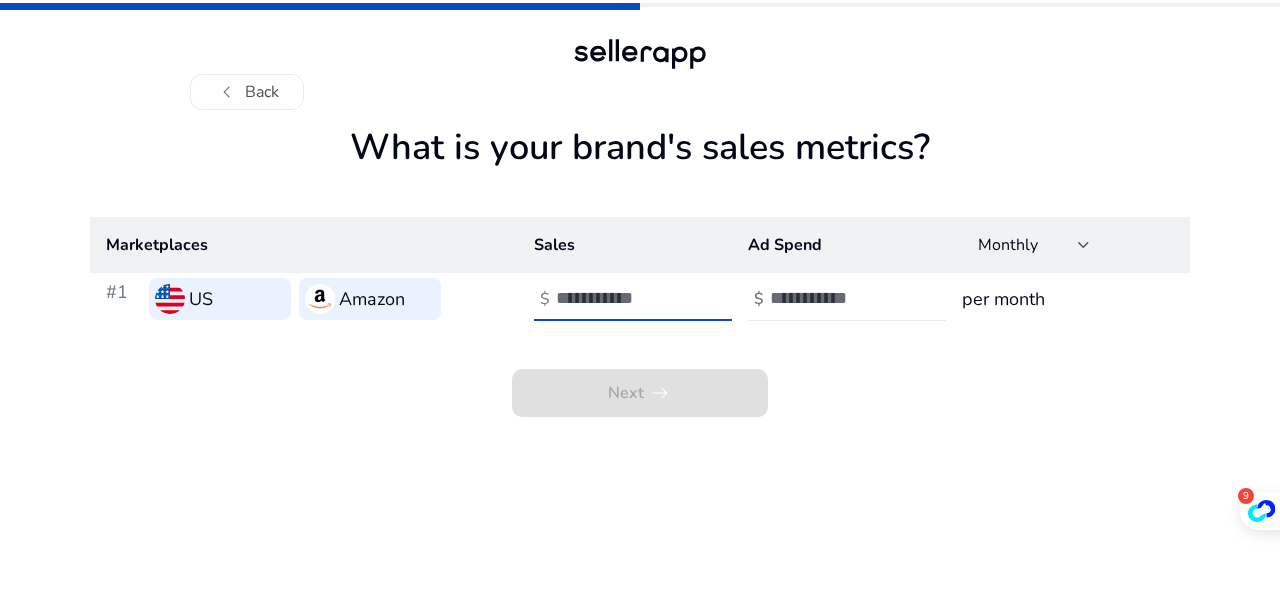 type on "*****" 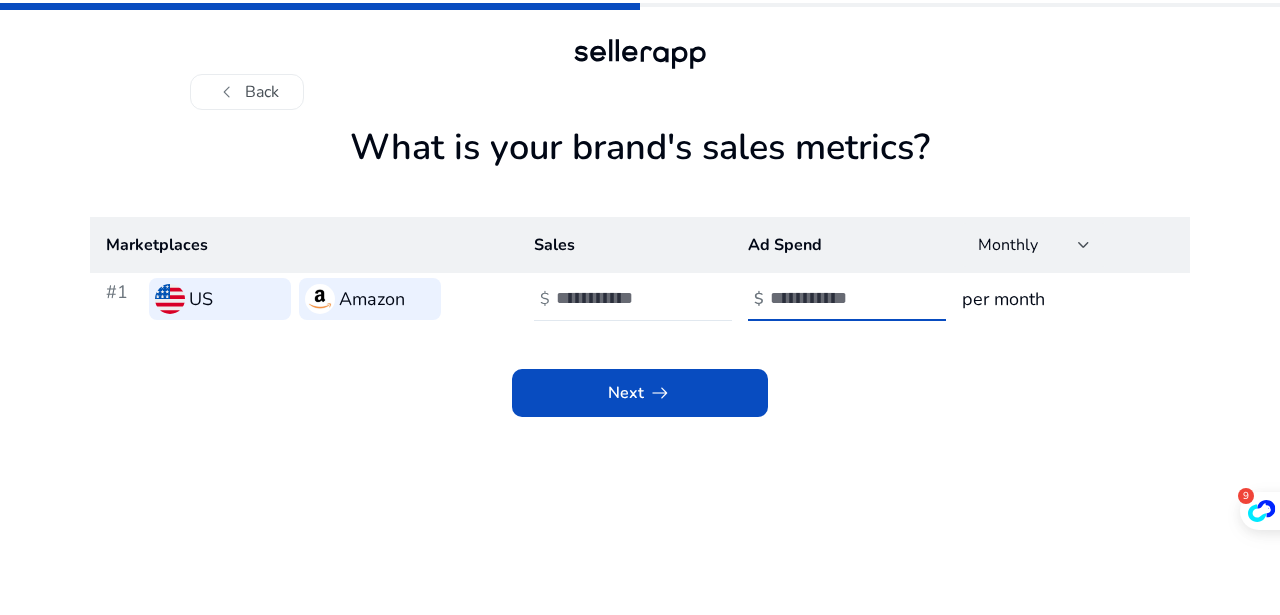 type on "*" 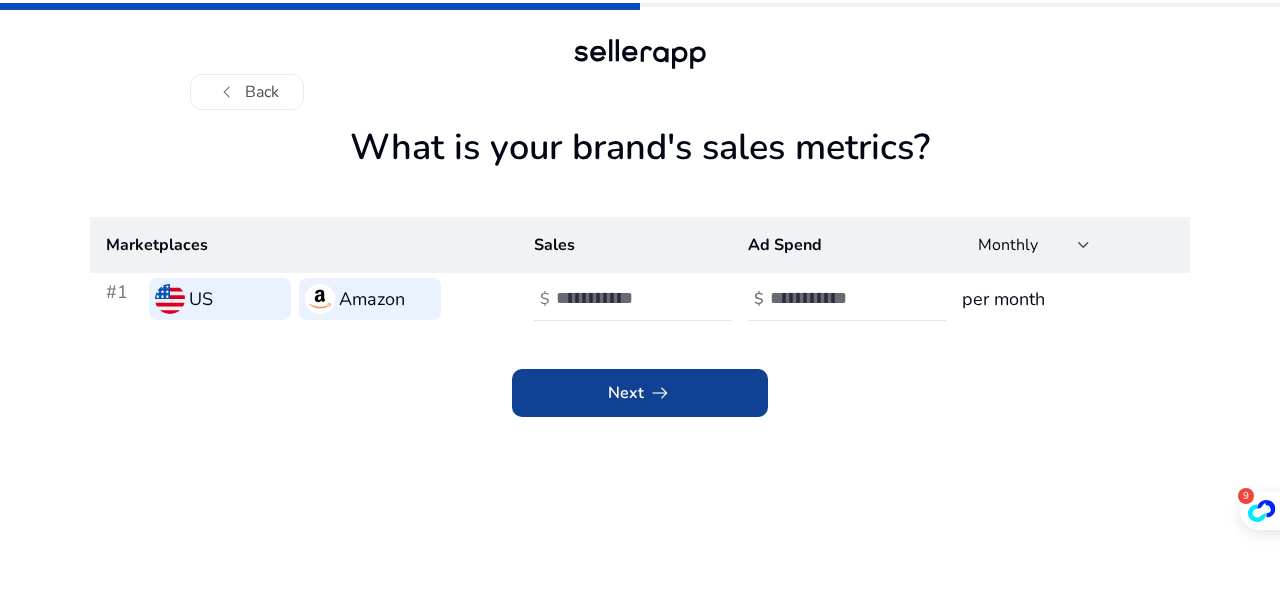 click on "arrow_right_alt" 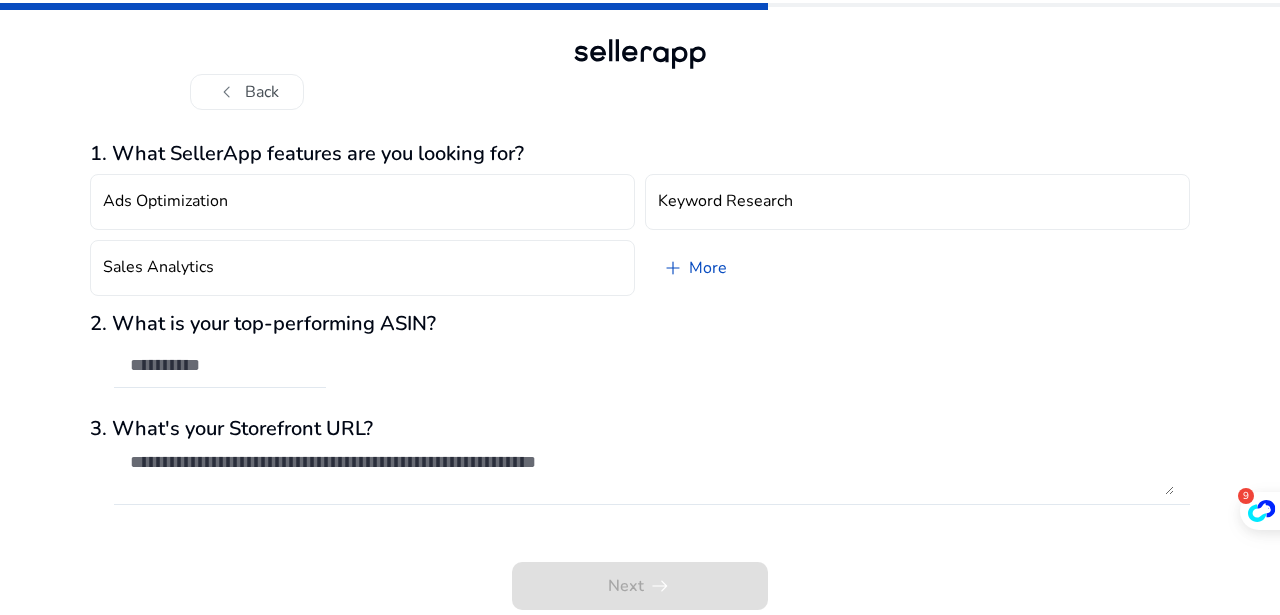 click on "Next   arrow_right_alt" 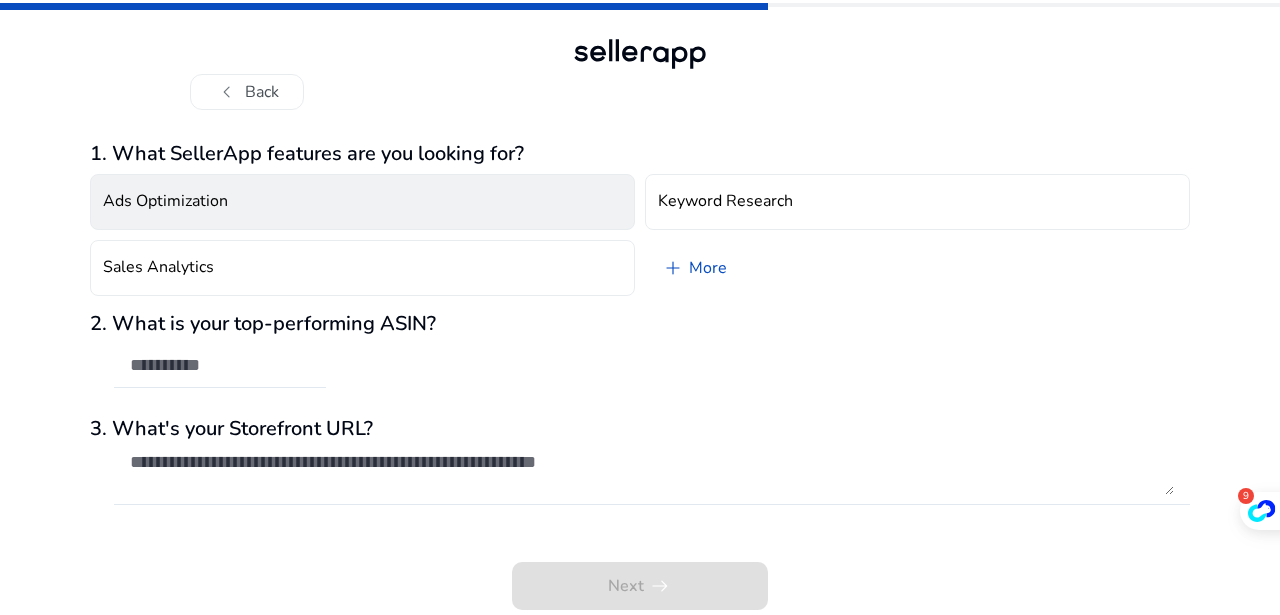click on "Ads Optimization" 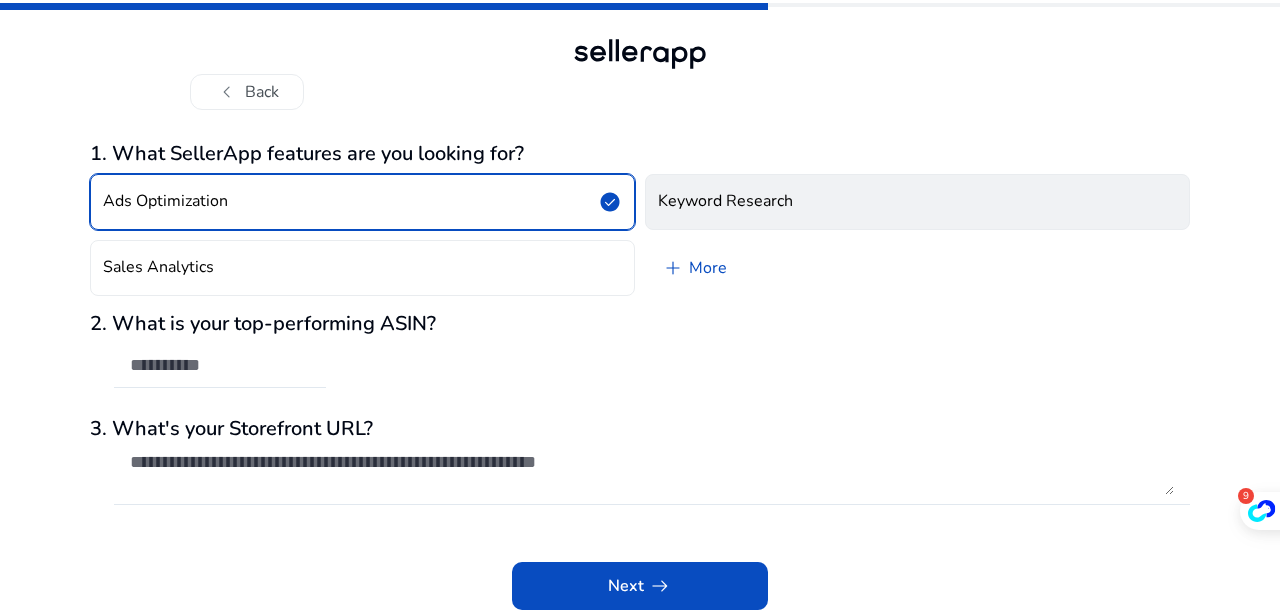 click on "Keyword Research" 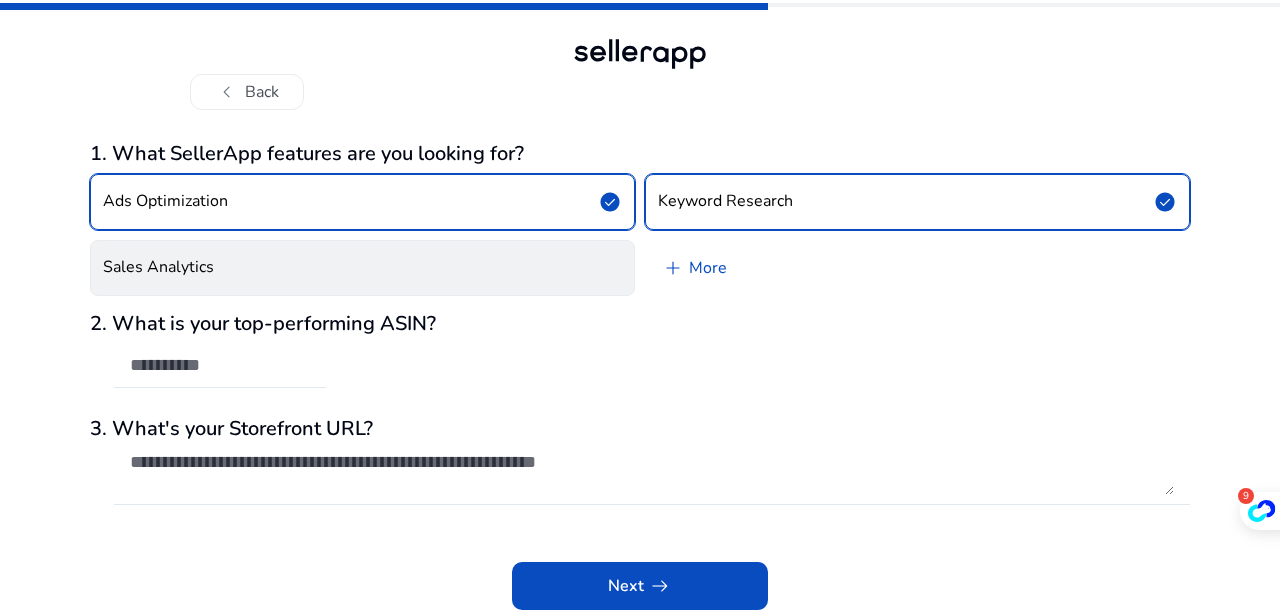 click on "Sales Analytics" 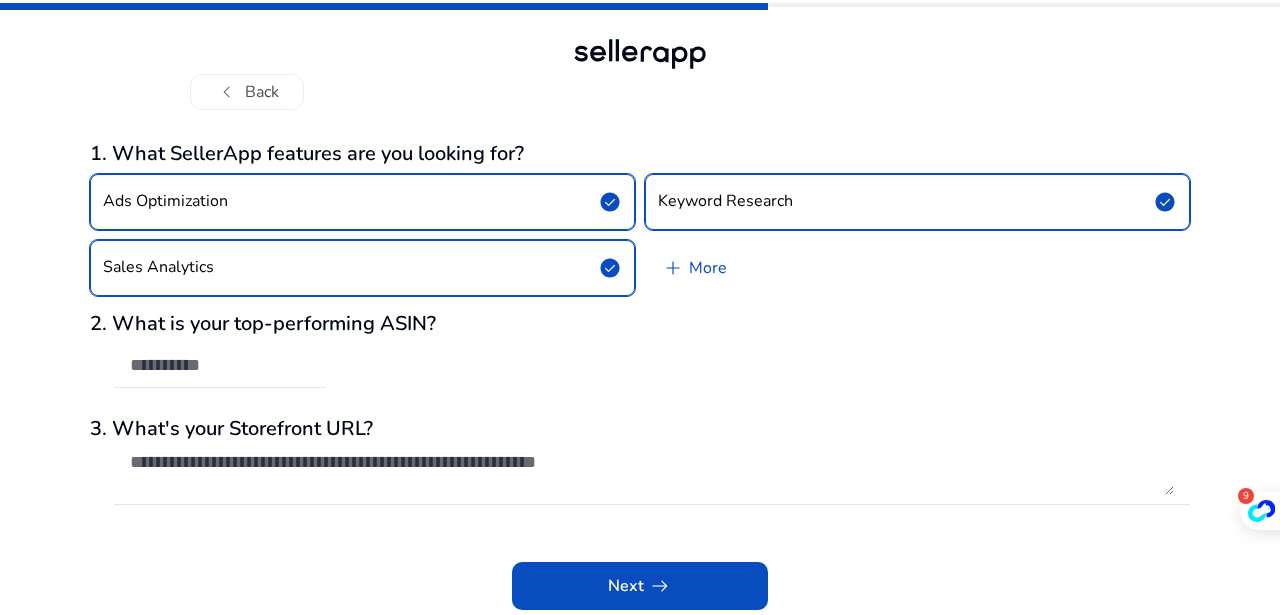 click on "check_circle" 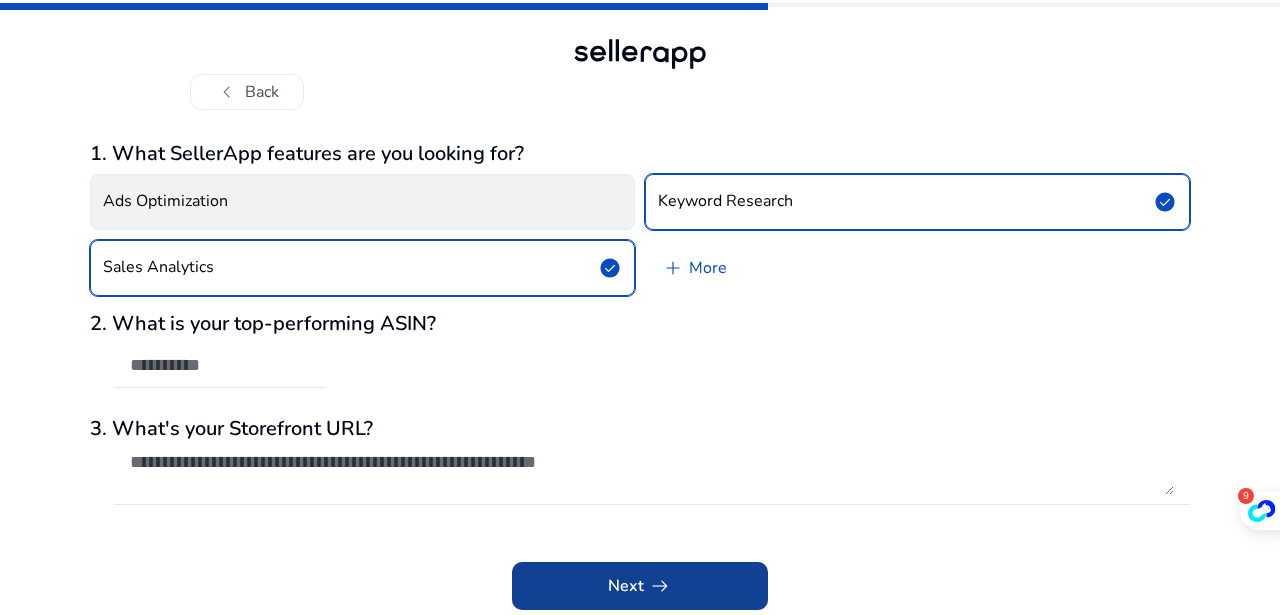 click on "arrow_right_alt" 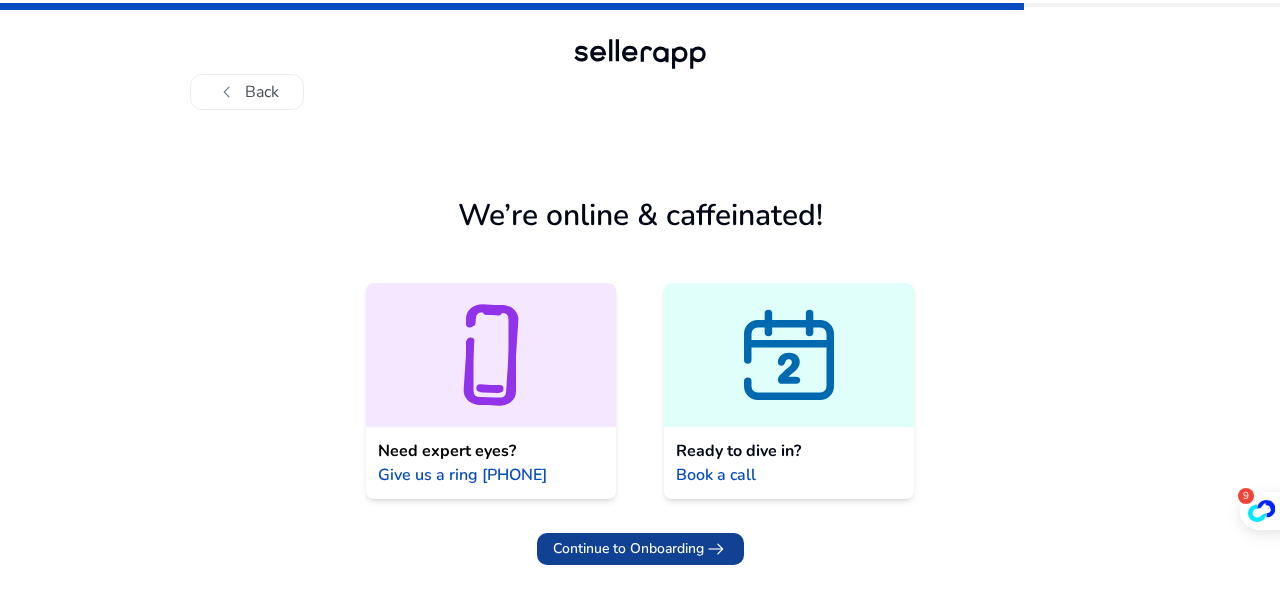 click on "arrow_right_alt" 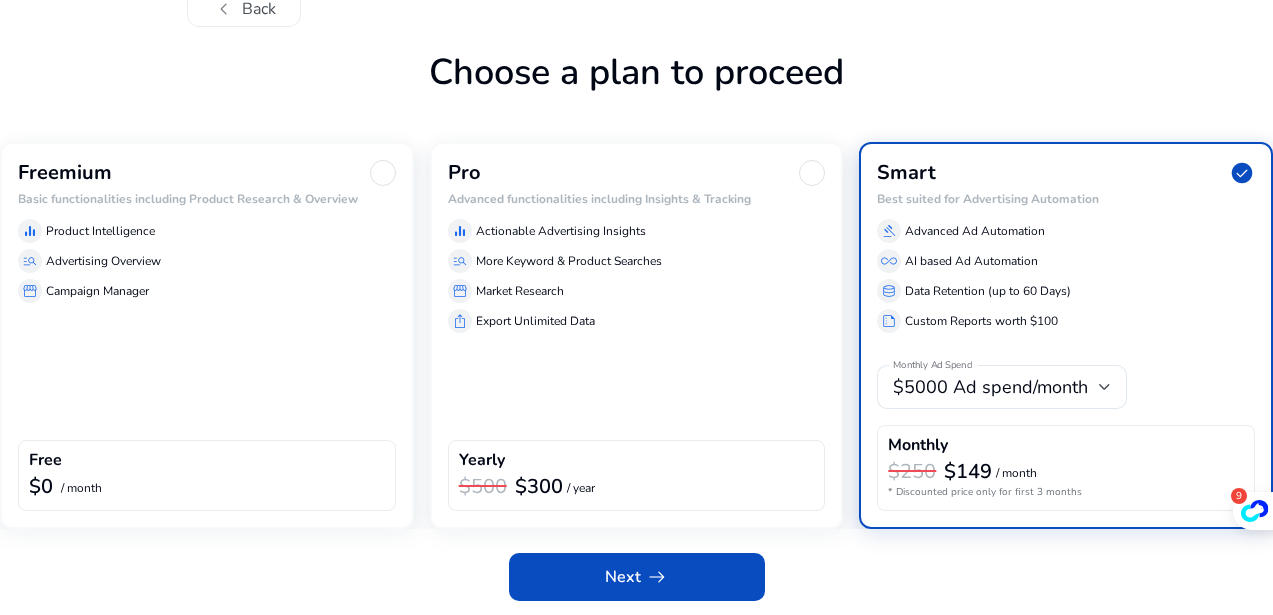 scroll, scrollTop: 85, scrollLeft: 0, axis: vertical 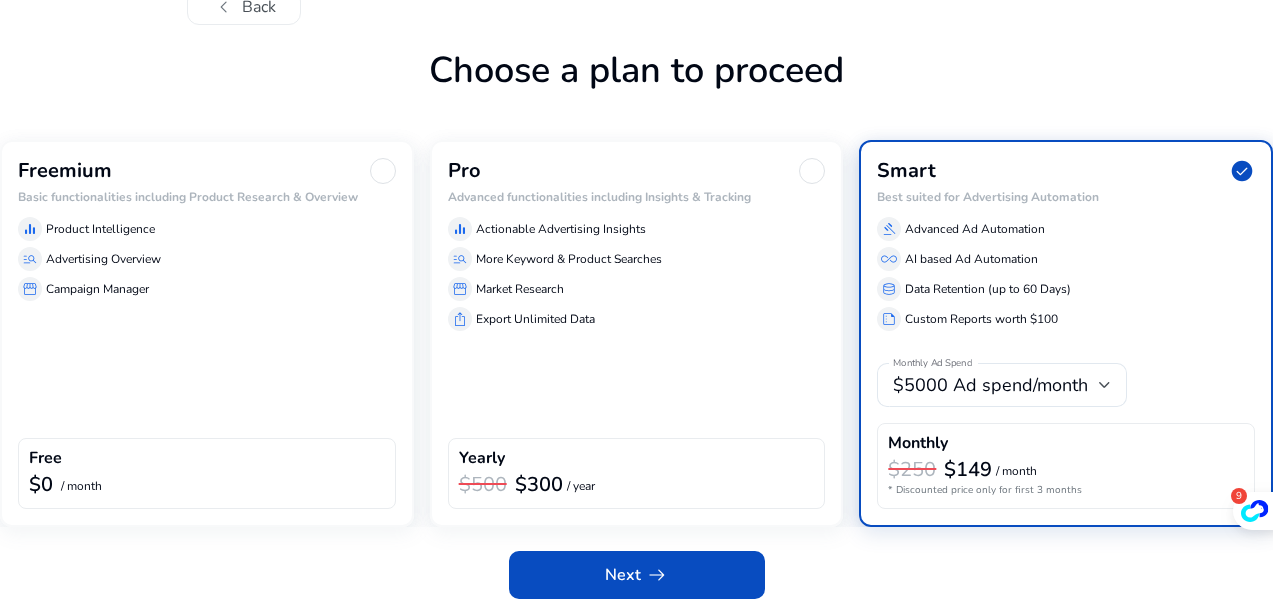 click on "Freemium Basic functionalities including Product Research & Overview  equalizer  Product Intelligence  manage_search  Advertising Overview  storefront  Campaign Manager  Free  $0  / month" 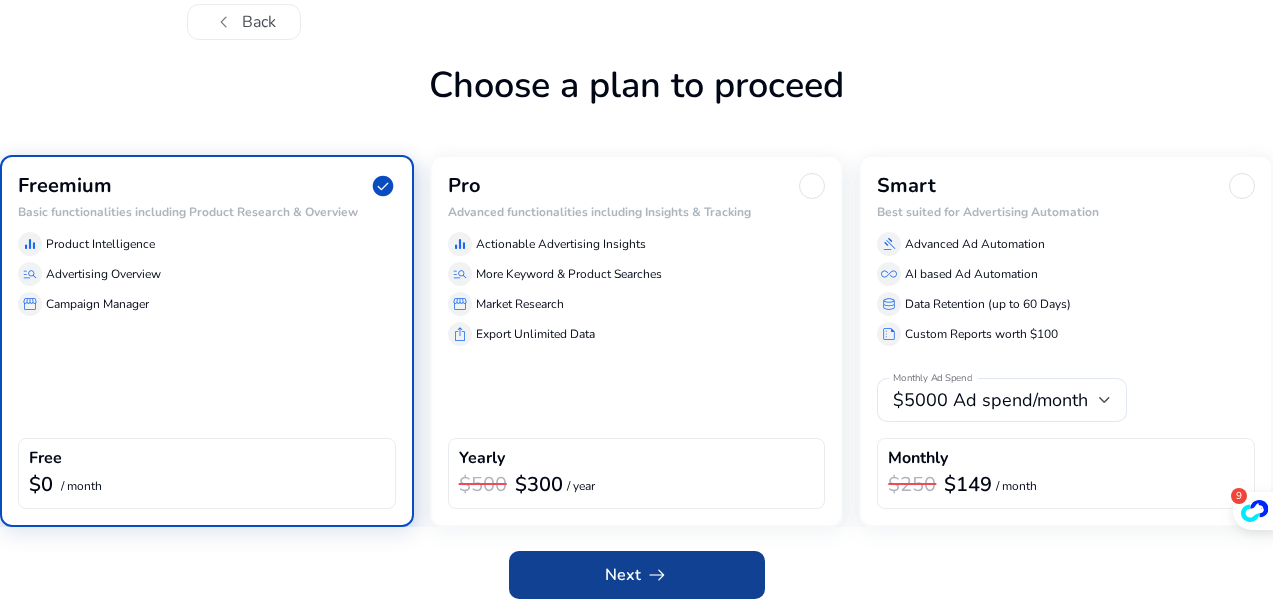 click on "arrow_right_alt" 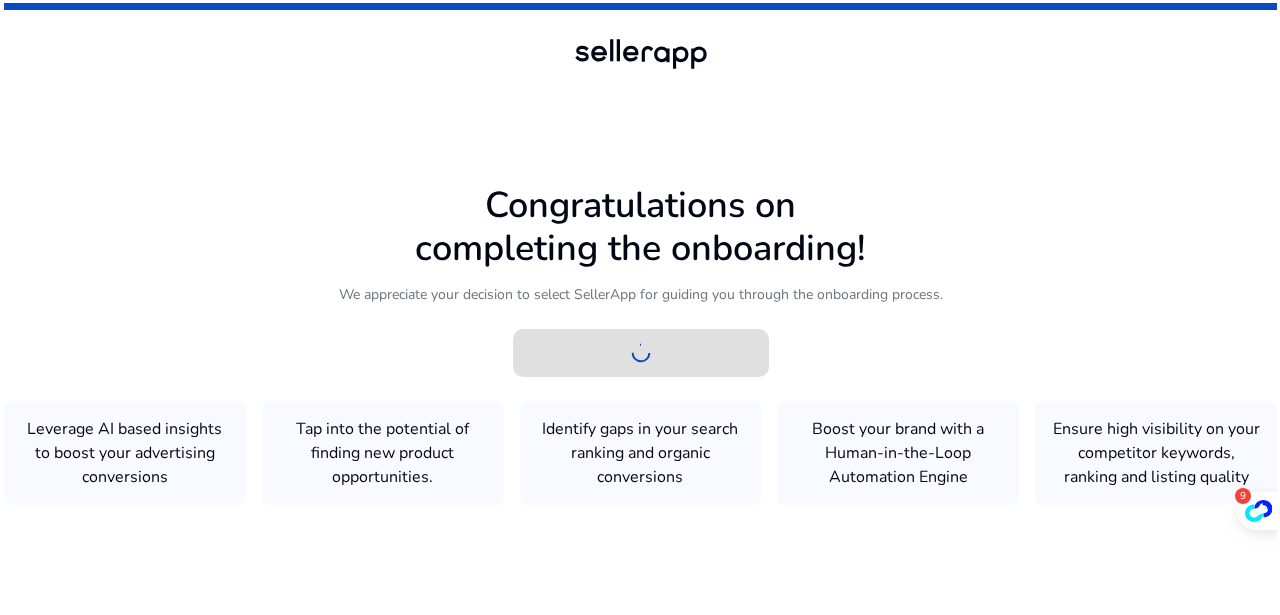 scroll, scrollTop: 0, scrollLeft: 0, axis: both 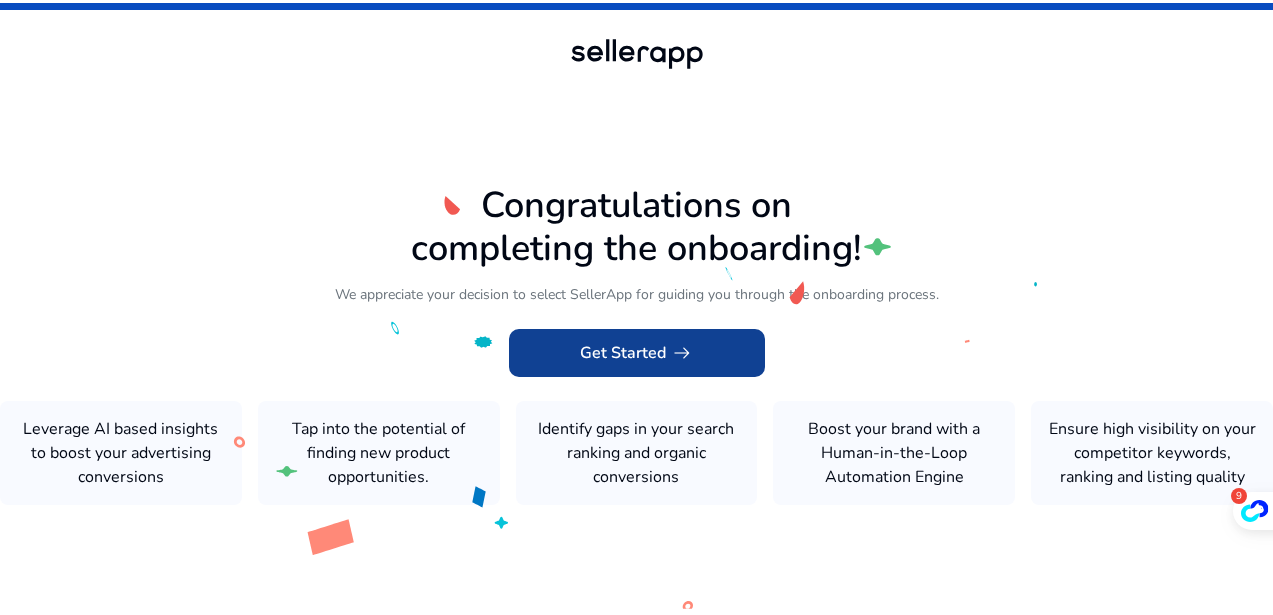click on "arrow_right_alt" 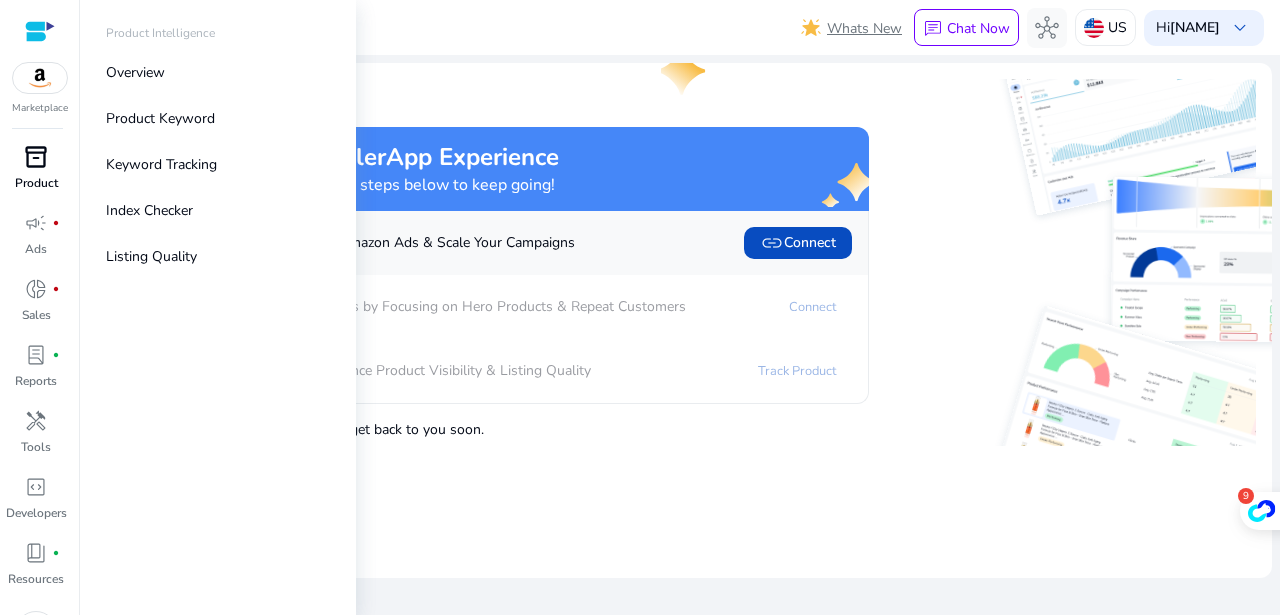 click on "Product" at bounding box center (36, 183) 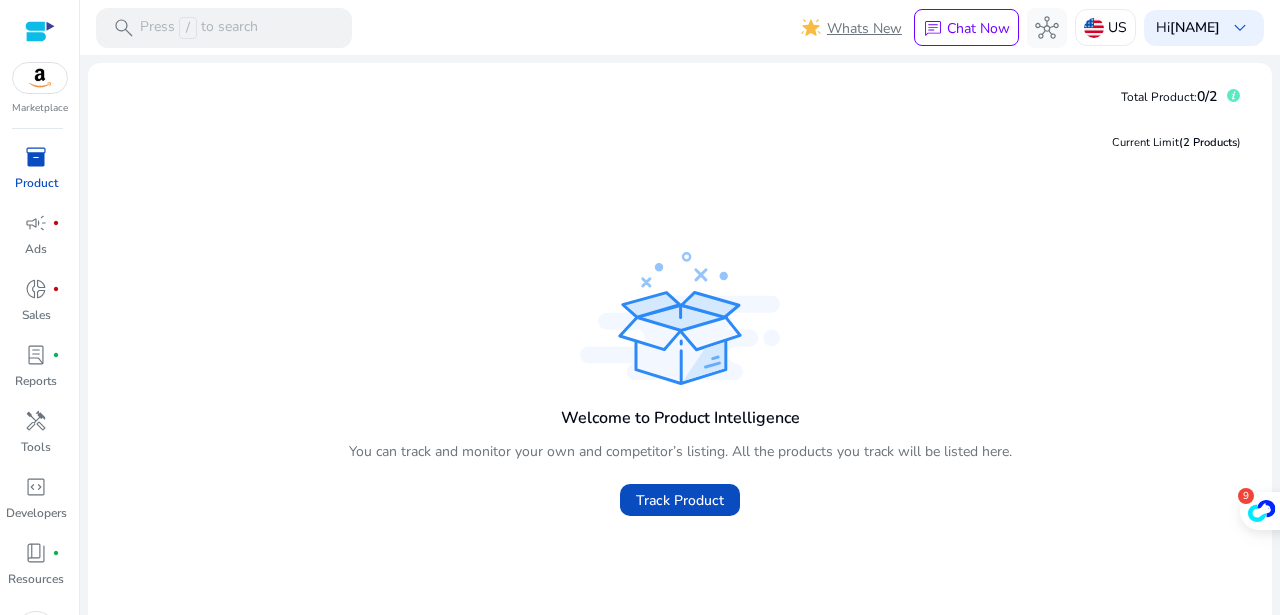 click on "Current Limit  (2 Products ) Welcome to Product Intelligence You can track and monitor your own and competitor’s listing. All the products you track will be listed here.  Track Product" 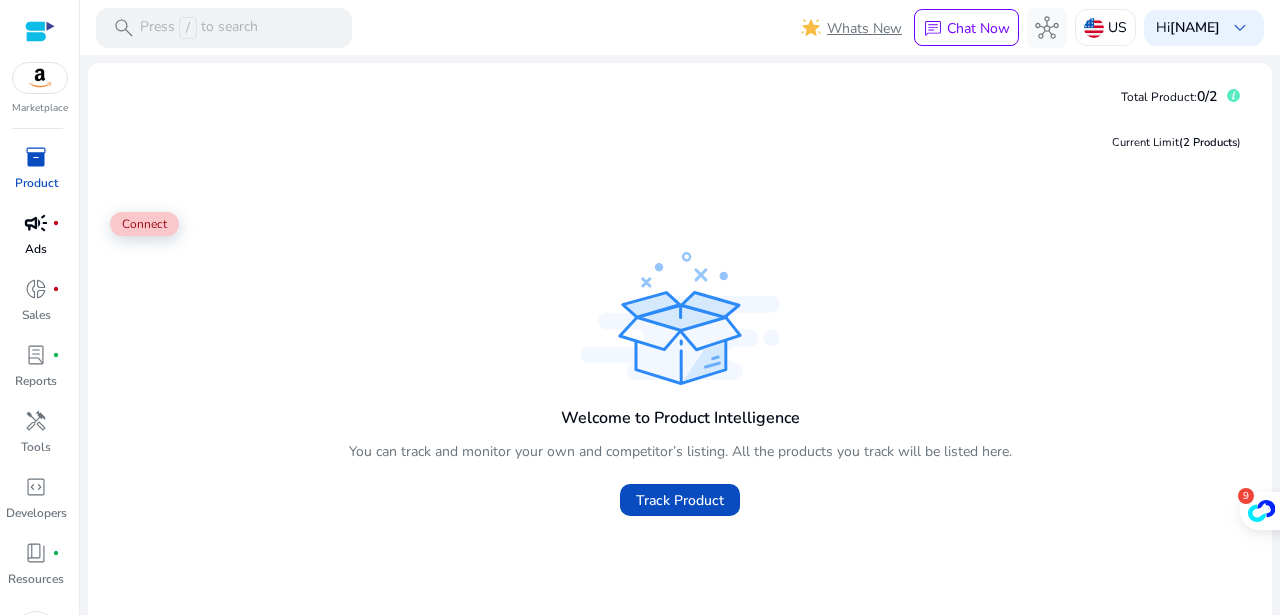 click on "fiber_manual_record" at bounding box center [56, 223] 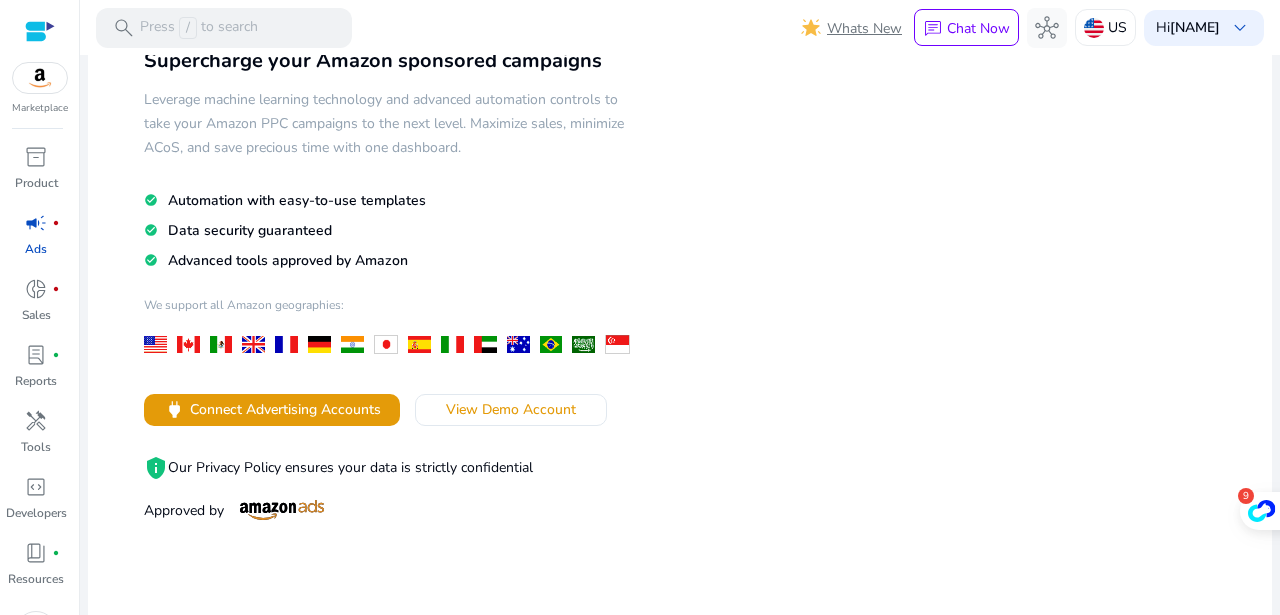 scroll, scrollTop: 308, scrollLeft: 0, axis: vertical 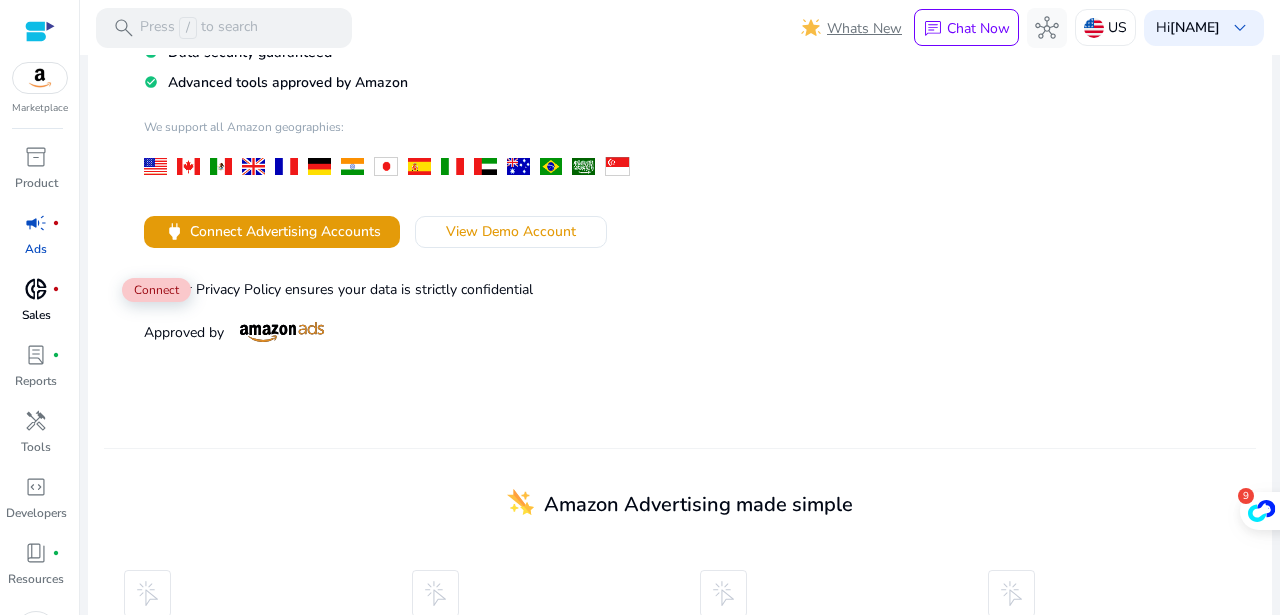 click on "fiber_manual_record" at bounding box center (56, 289) 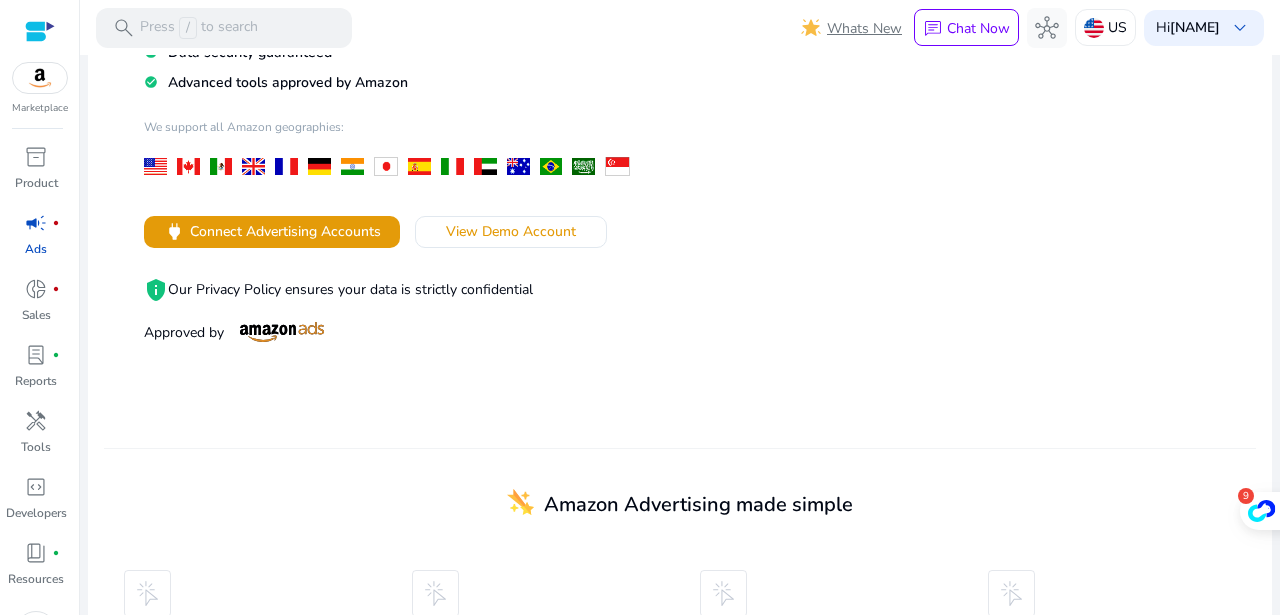 scroll, scrollTop: 0, scrollLeft: 0, axis: both 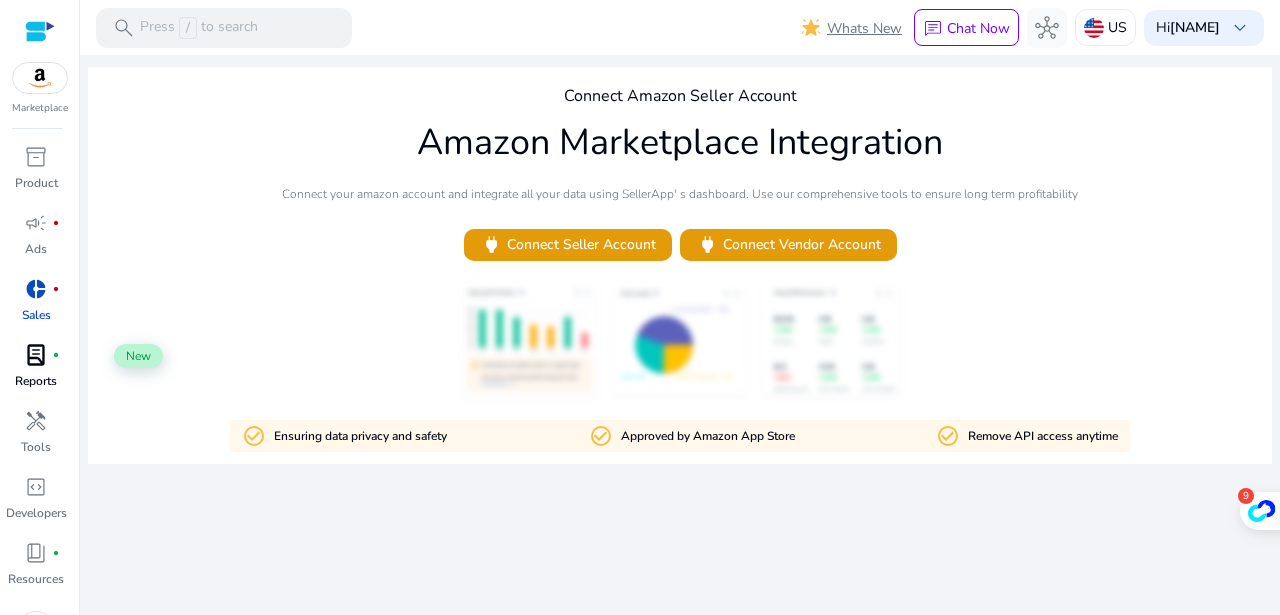 click on "fiber_manual_record" at bounding box center (56, 355) 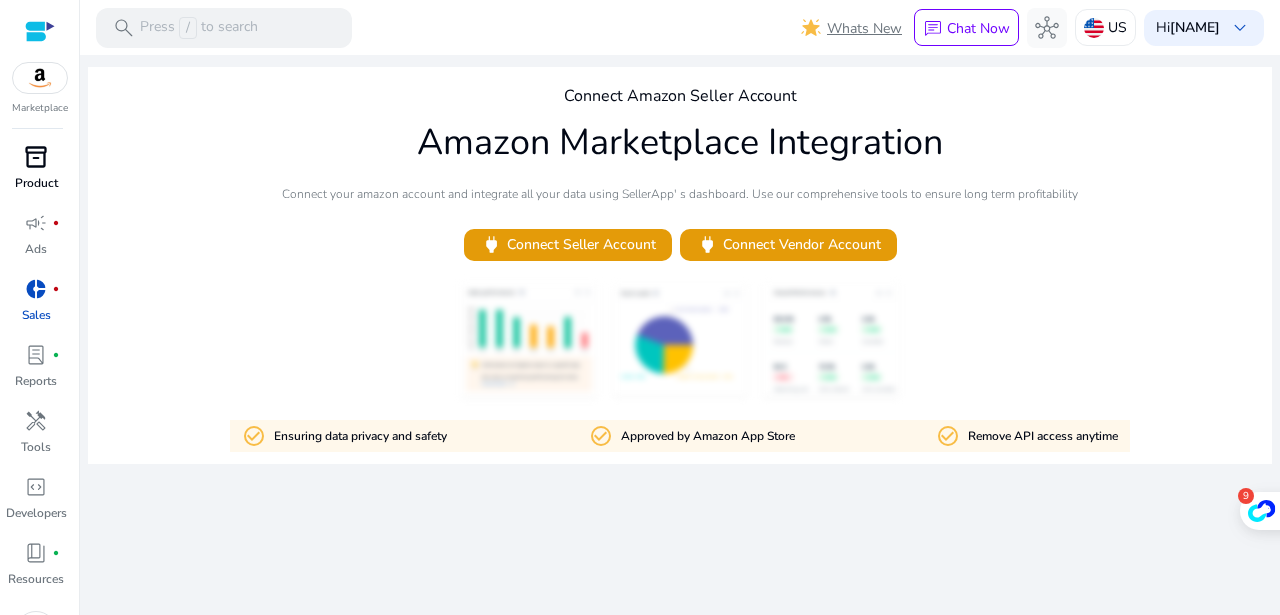 click on "inventory_2" at bounding box center (36, 157) 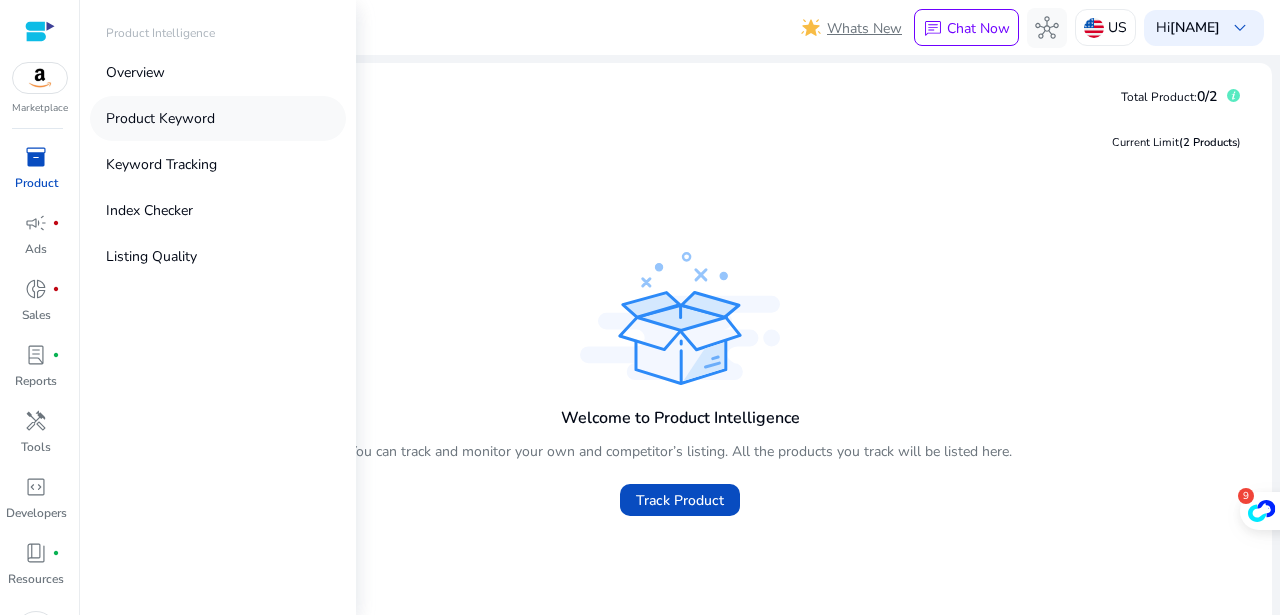 click on "Product Keyword" at bounding box center [160, 118] 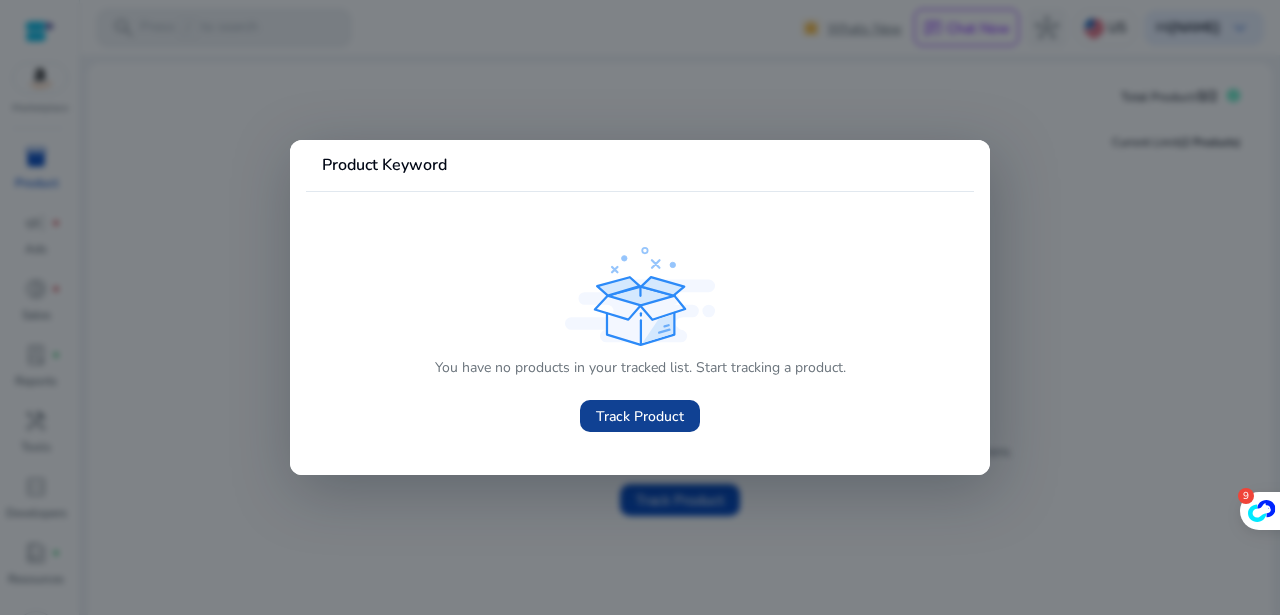 click on "Track Product" 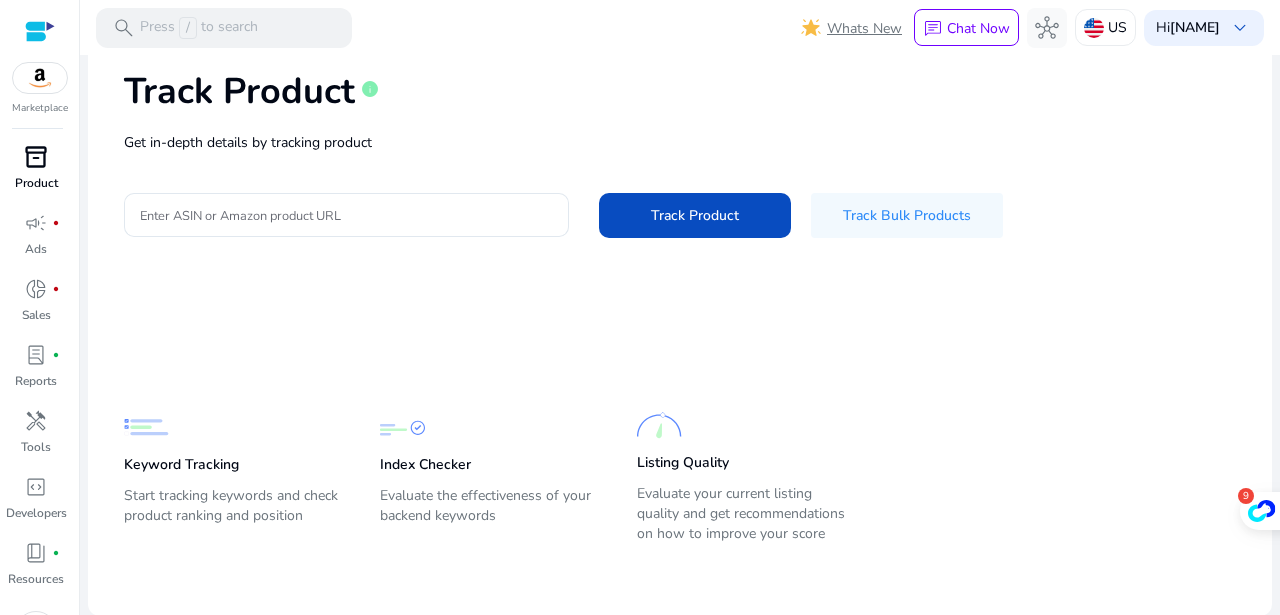 scroll, scrollTop: 0, scrollLeft: 0, axis: both 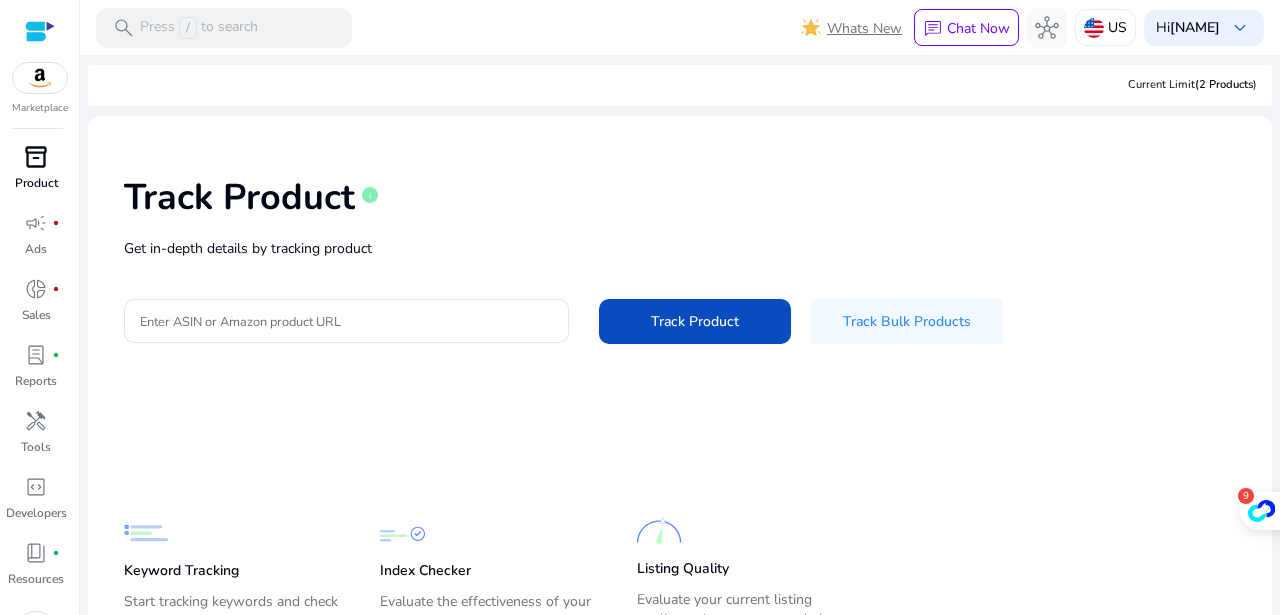 click at bounding box center [40, 31] 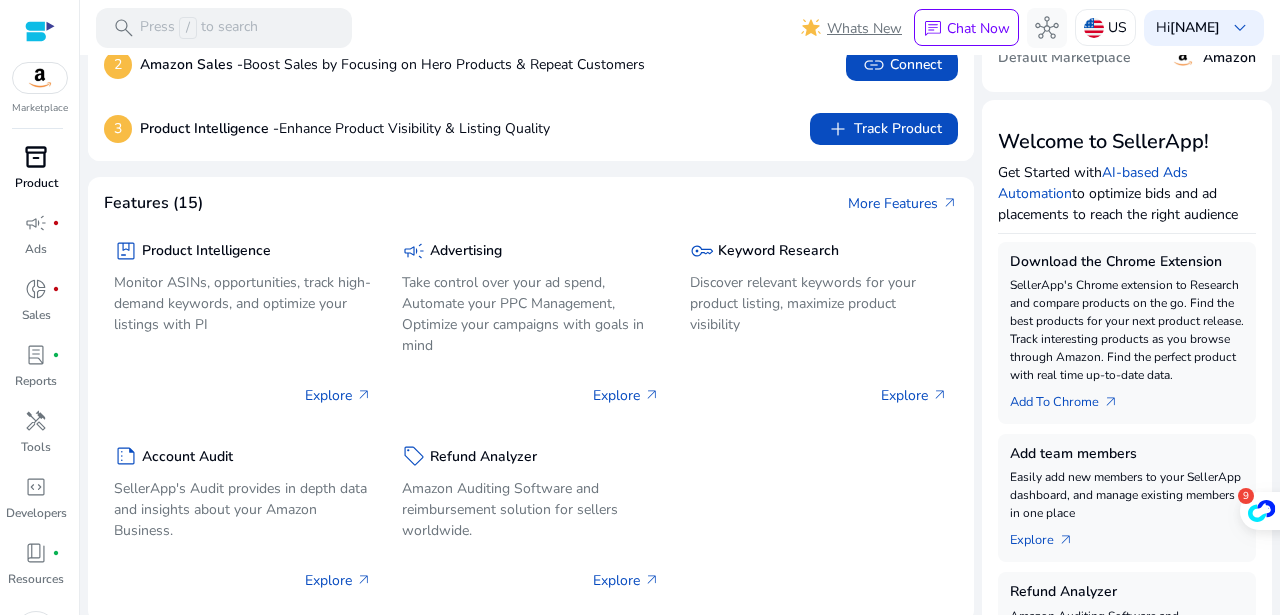 scroll, scrollTop: 0, scrollLeft: 0, axis: both 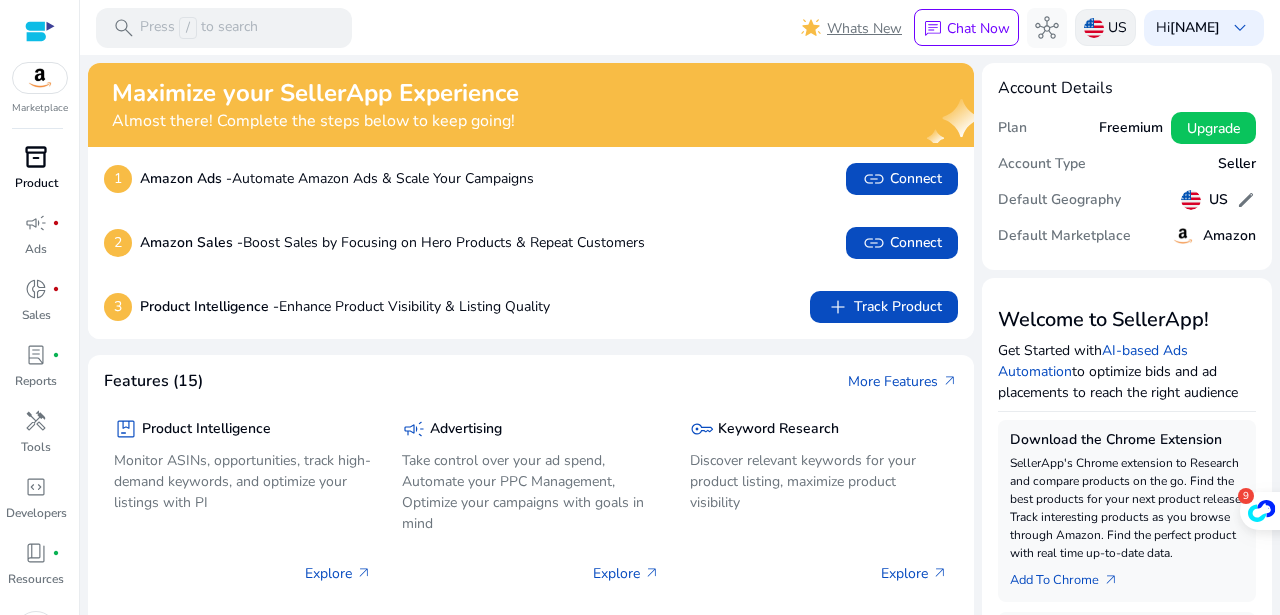 click on "US" at bounding box center (1117, 27) 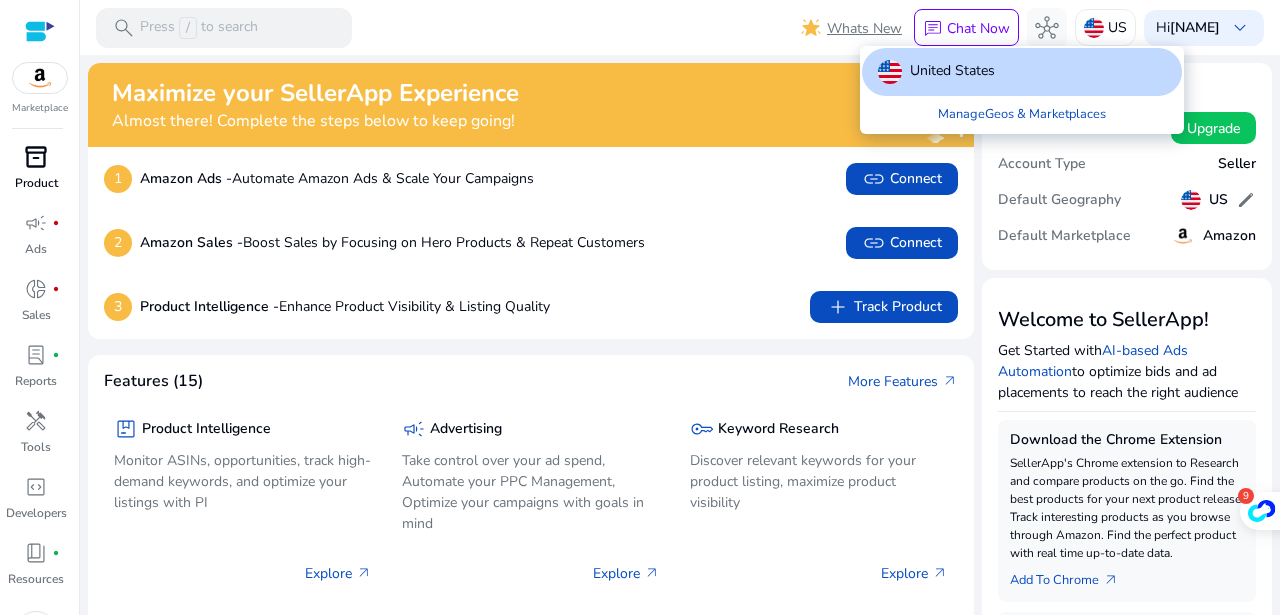 click at bounding box center [640, 307] 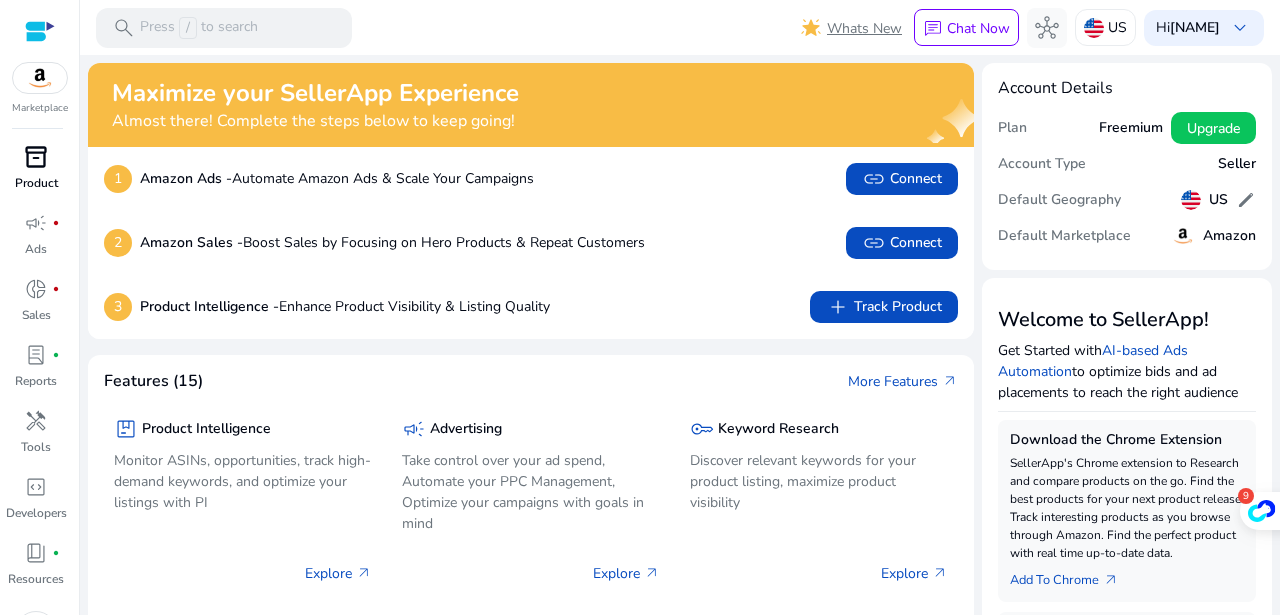 scroll, scrollTop: 0, scrollLeft: 0, axis: both 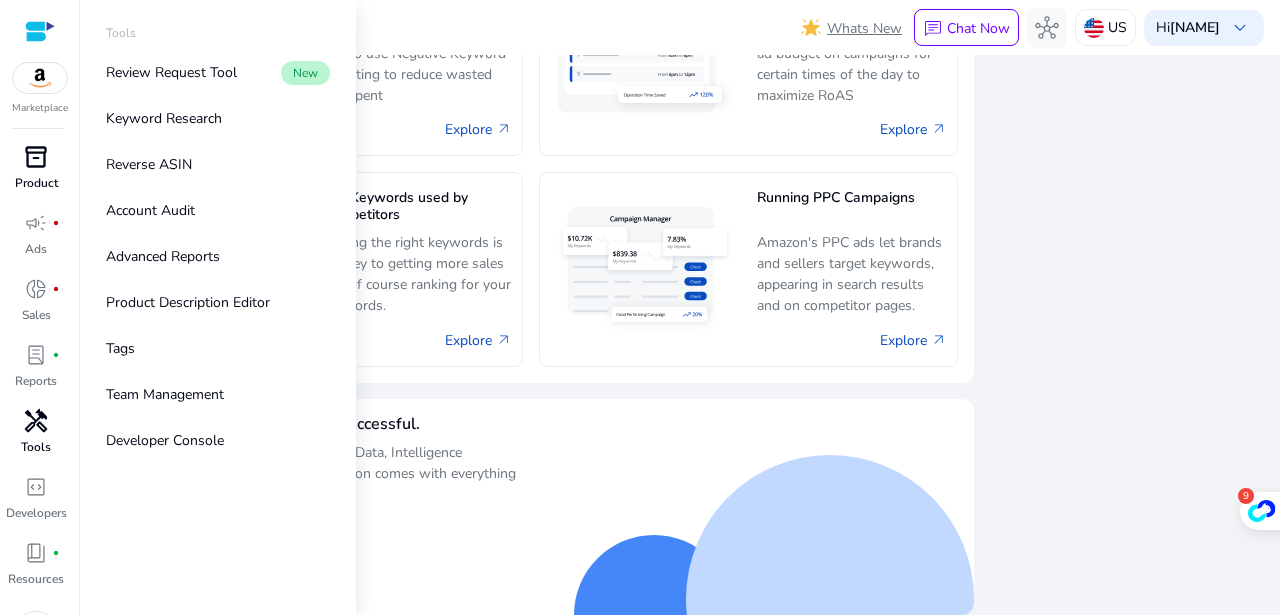 click on "handyman" at bounding box center [36, 421] 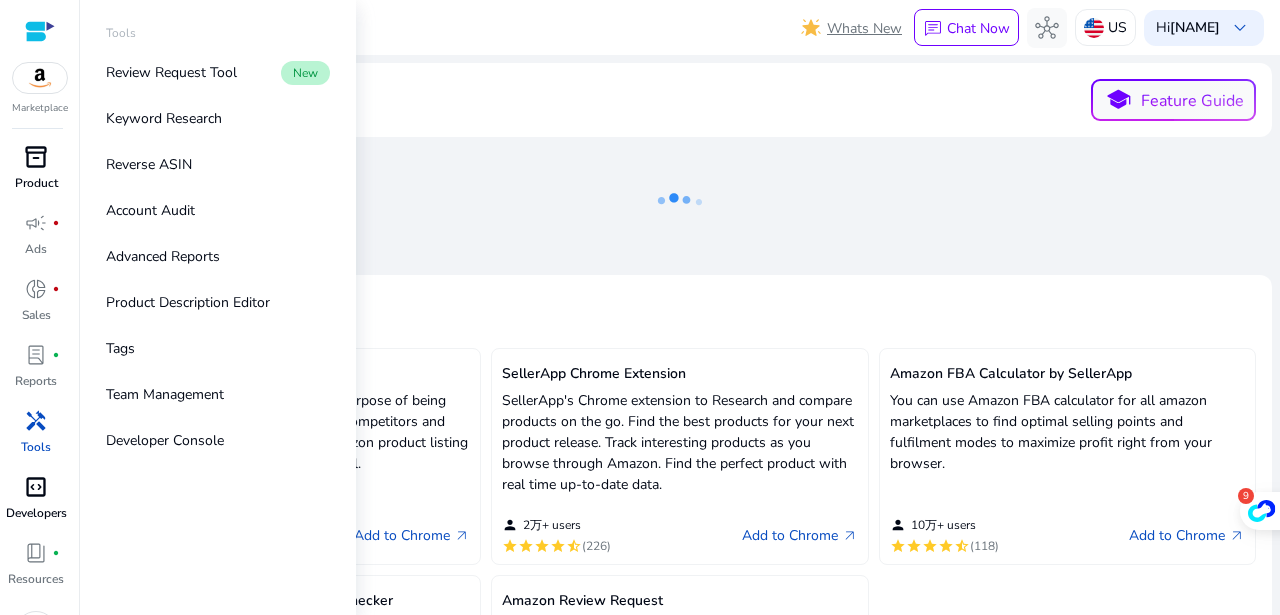 click on "code_blocks" at bounding box center (36, 487) 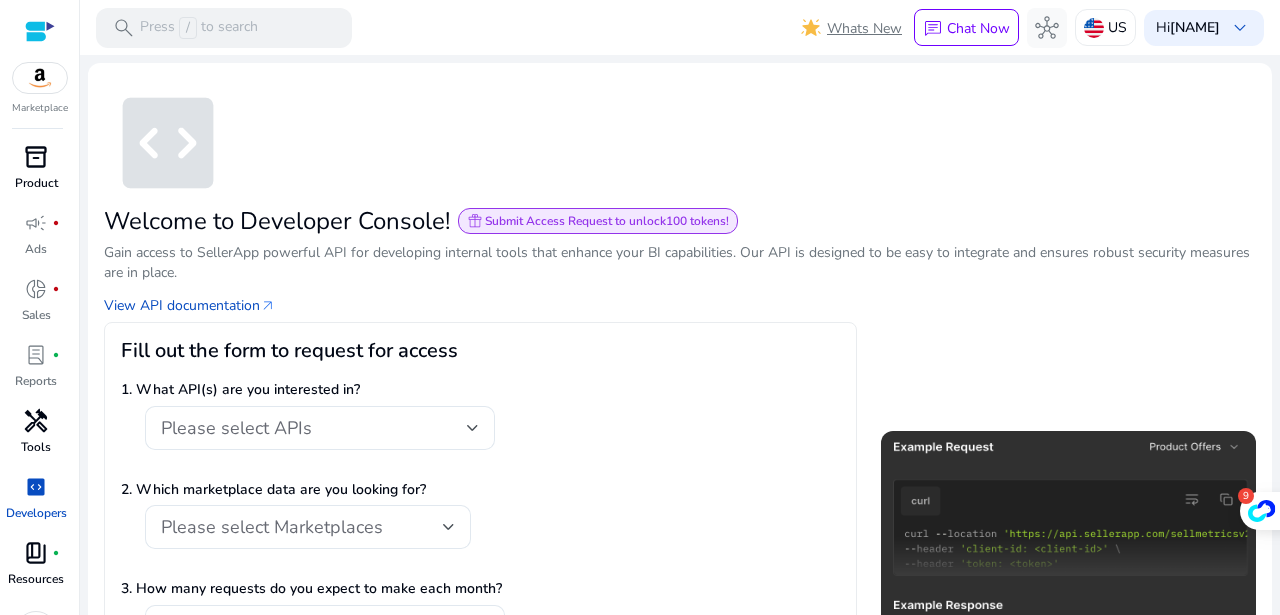 click on "book_4" at bounding box center [36, 553] 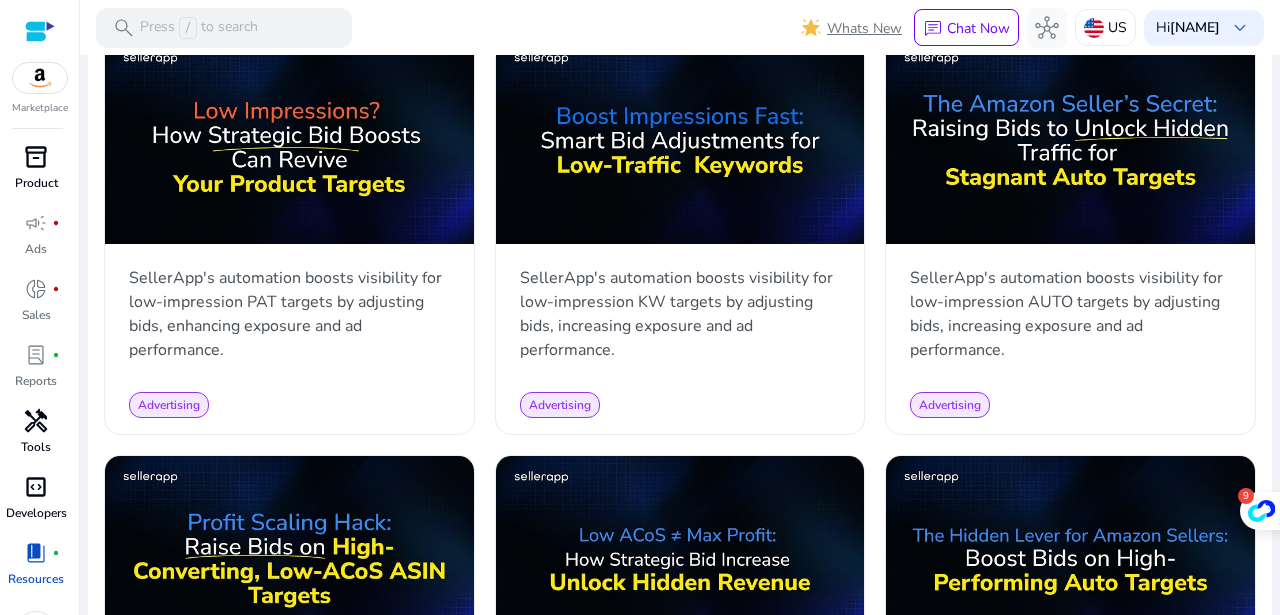 scroll, scrollTop: 1017, scrollLeft: 0, axis: vertical 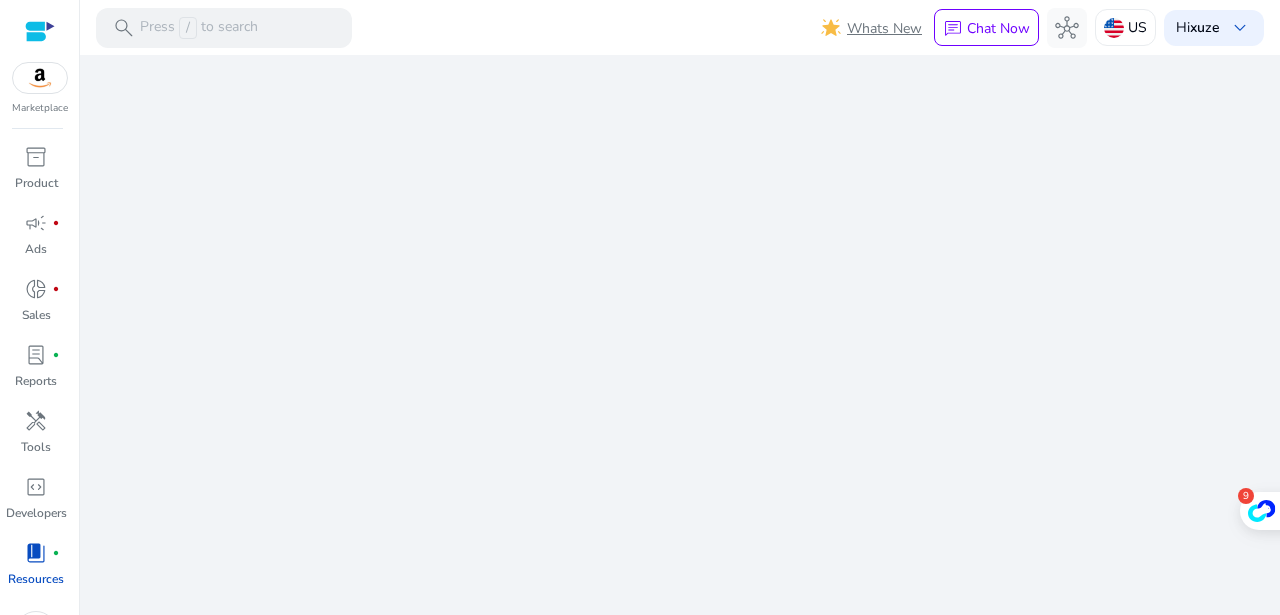 click 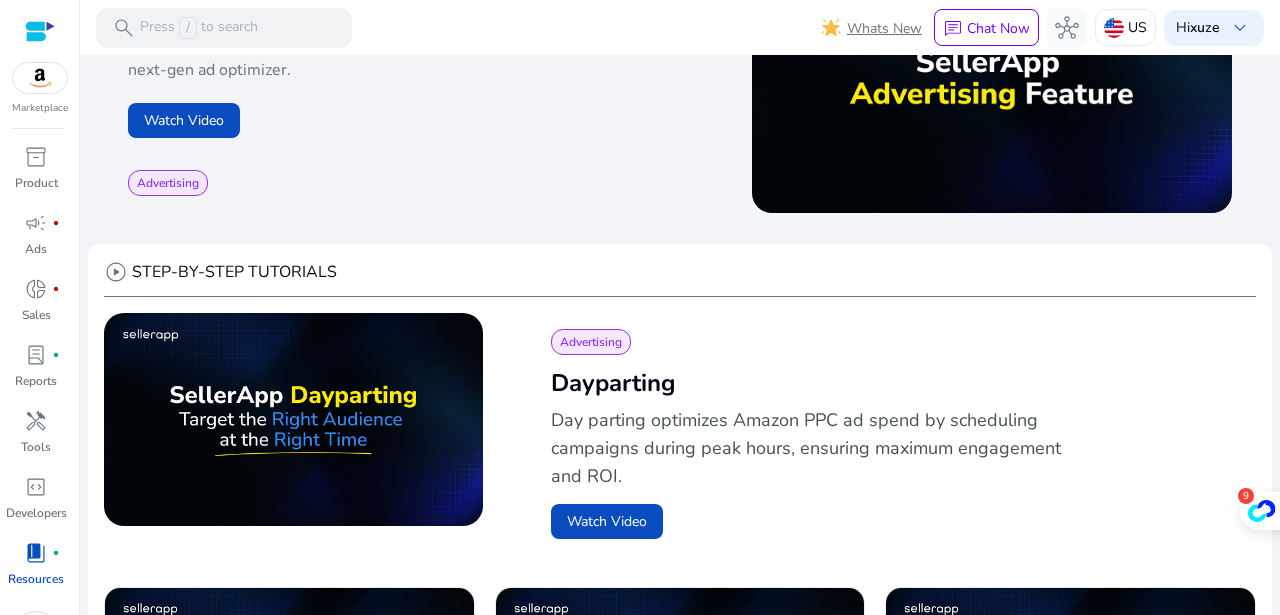 scroll, scrollTop: 776, scrollLeft: 0, axis: vertical 